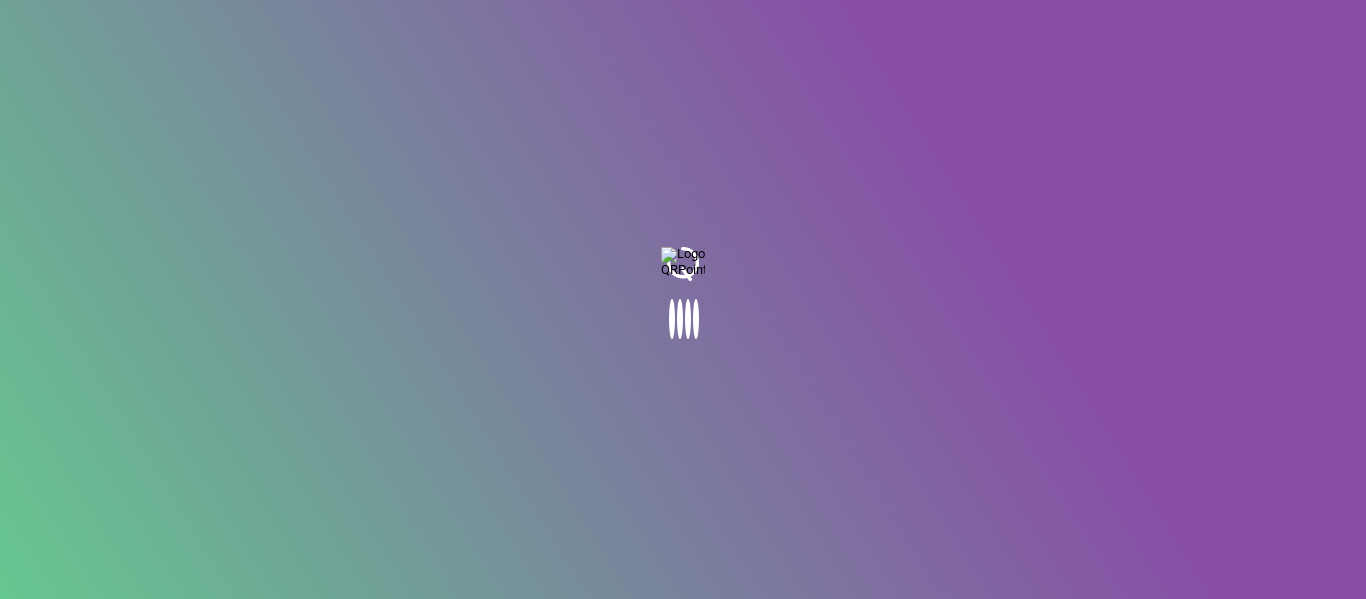 scroll, scrollTop: 0, scrollLeft: 0, axis: both 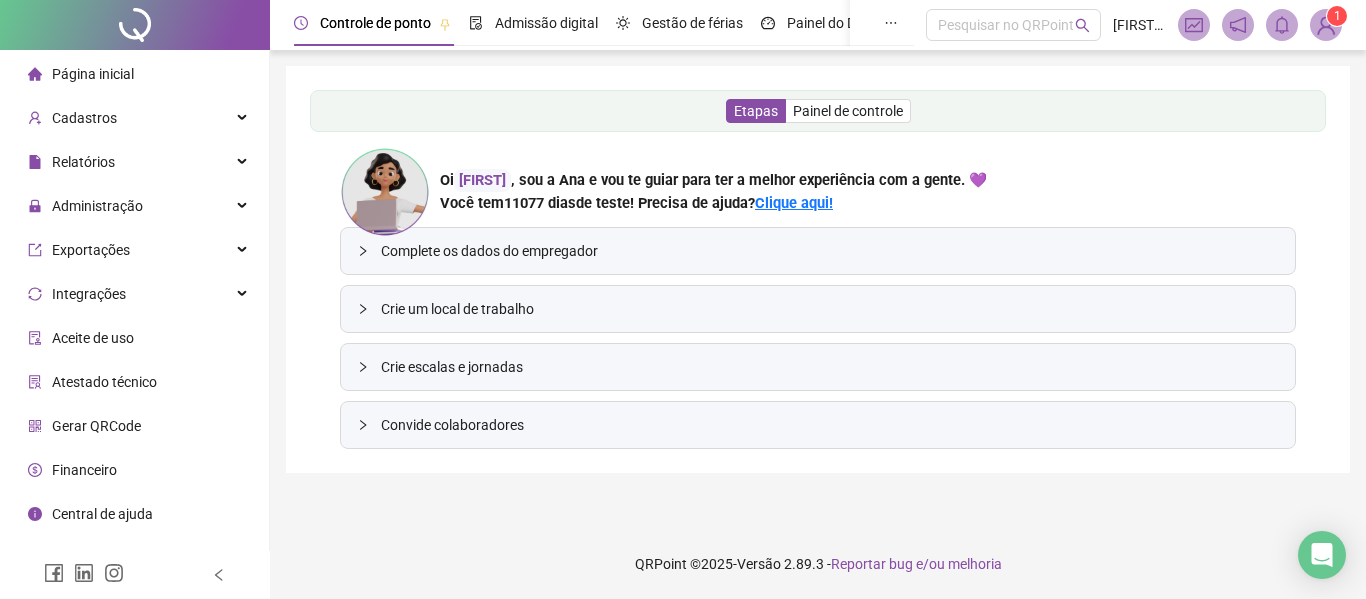 click at bounding box center [1326, 25] 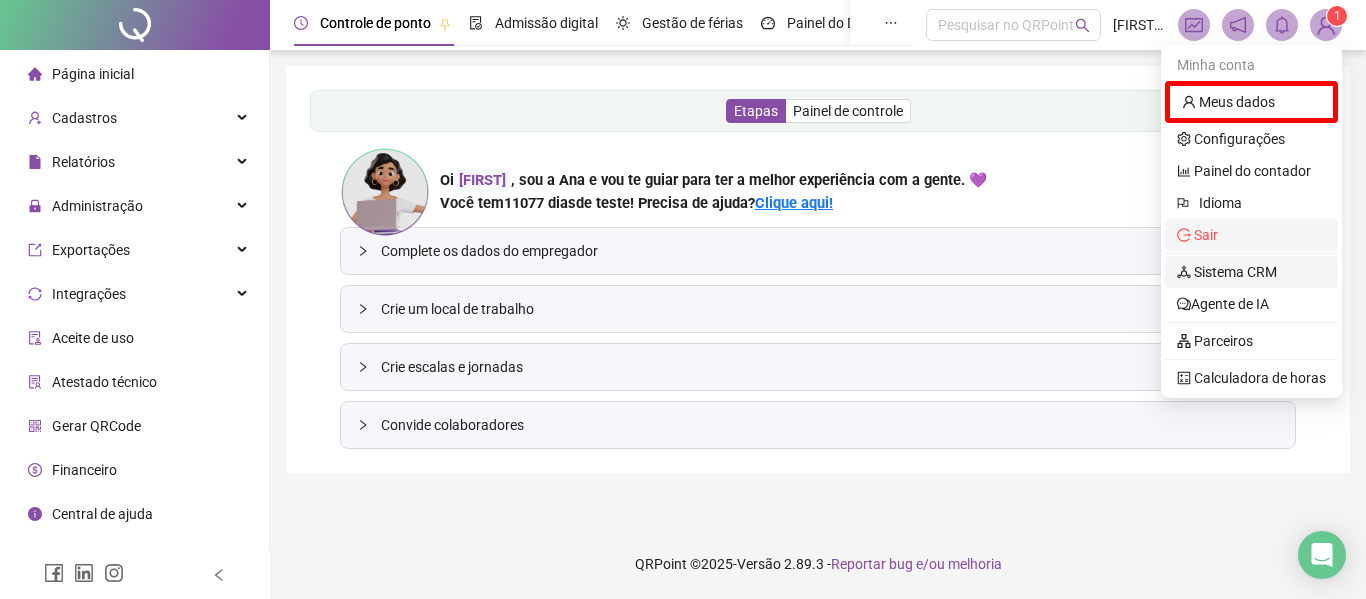 click on "Sistema CRM" at bounding box center [1227, 272] 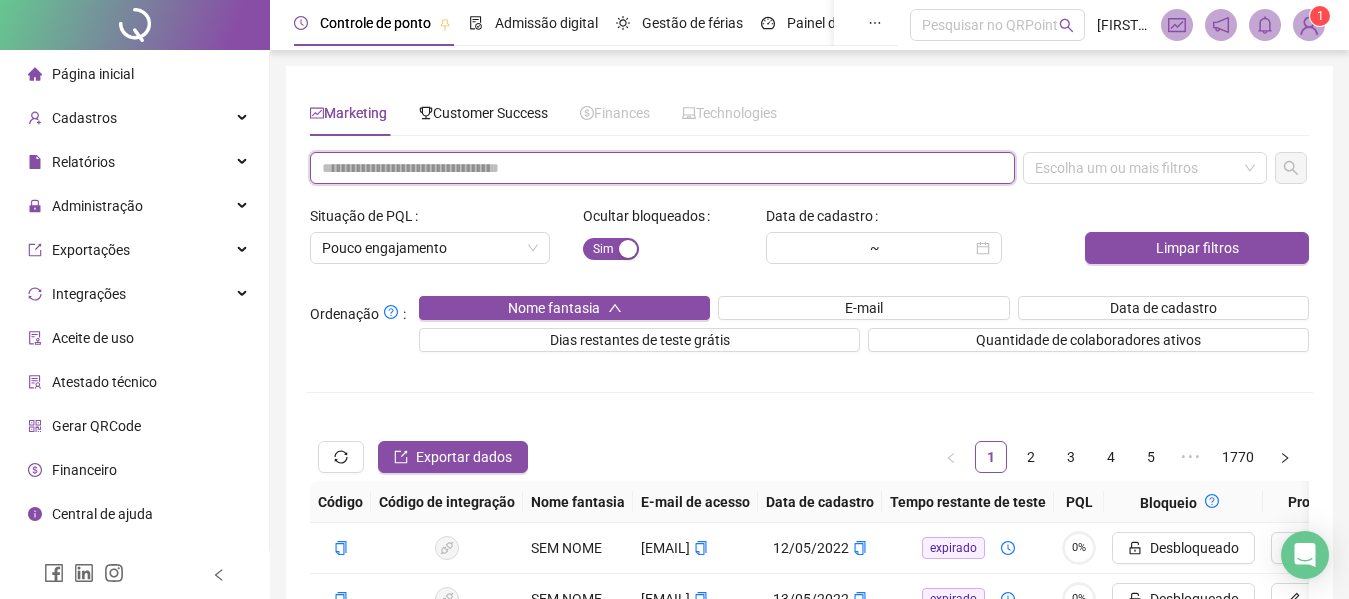 click at bounding box center (662, 168) 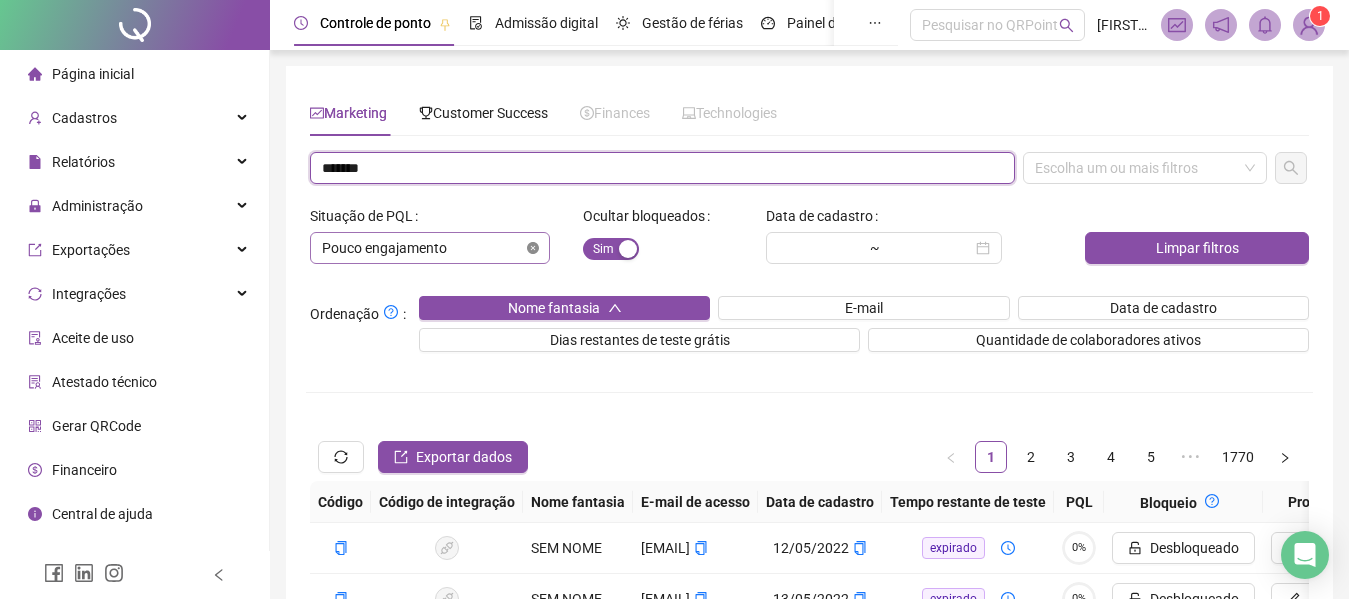 type on "*******" 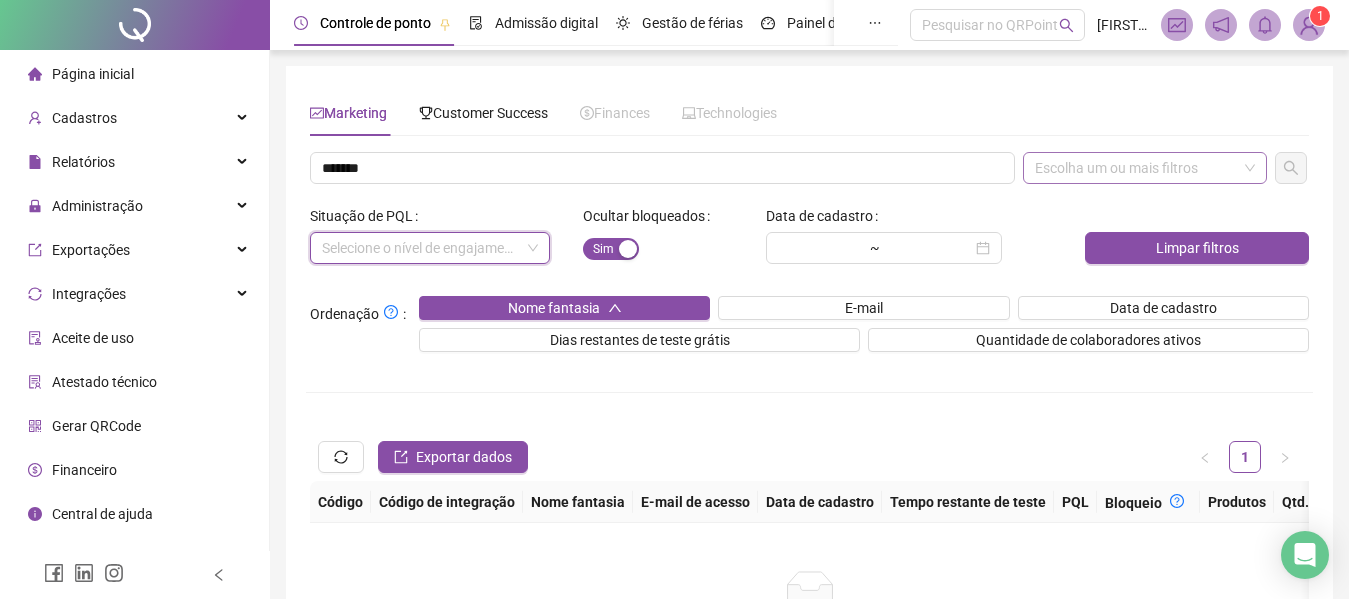 drag, startPoint x: 534, startPoint y: 254, endPoint x: 1139, endPoint y: 161, distance: 612.1062 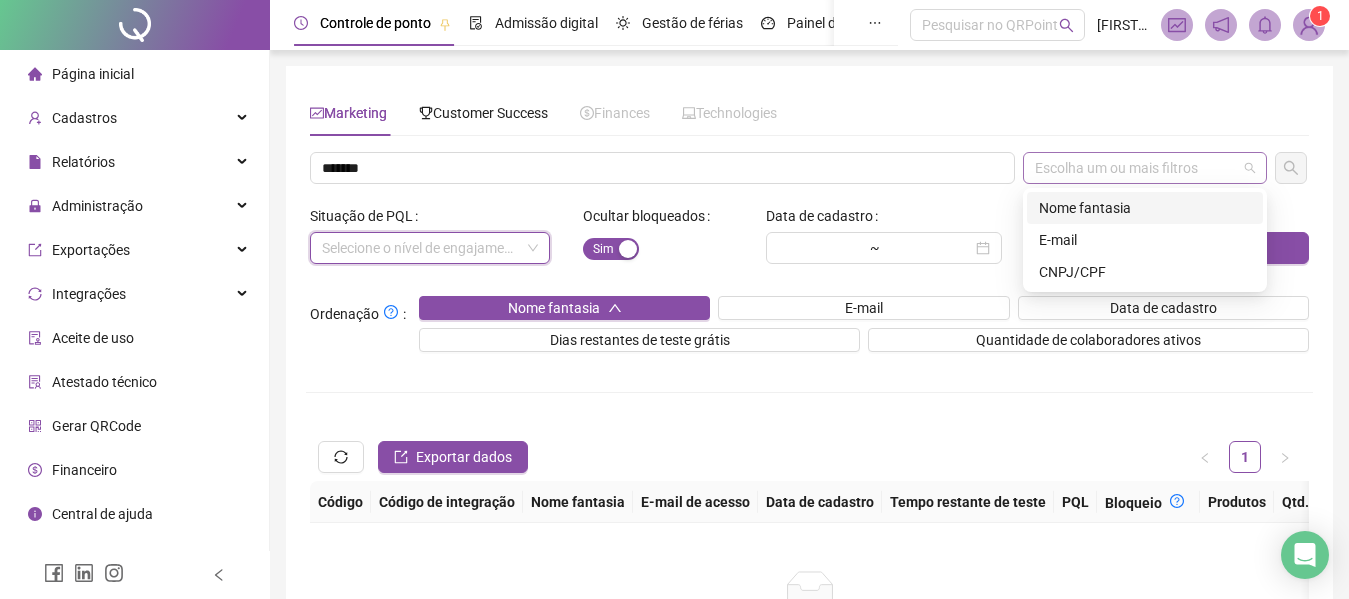 click on "Escolha um ou mais filtros" at bounding box center (1145, 168) 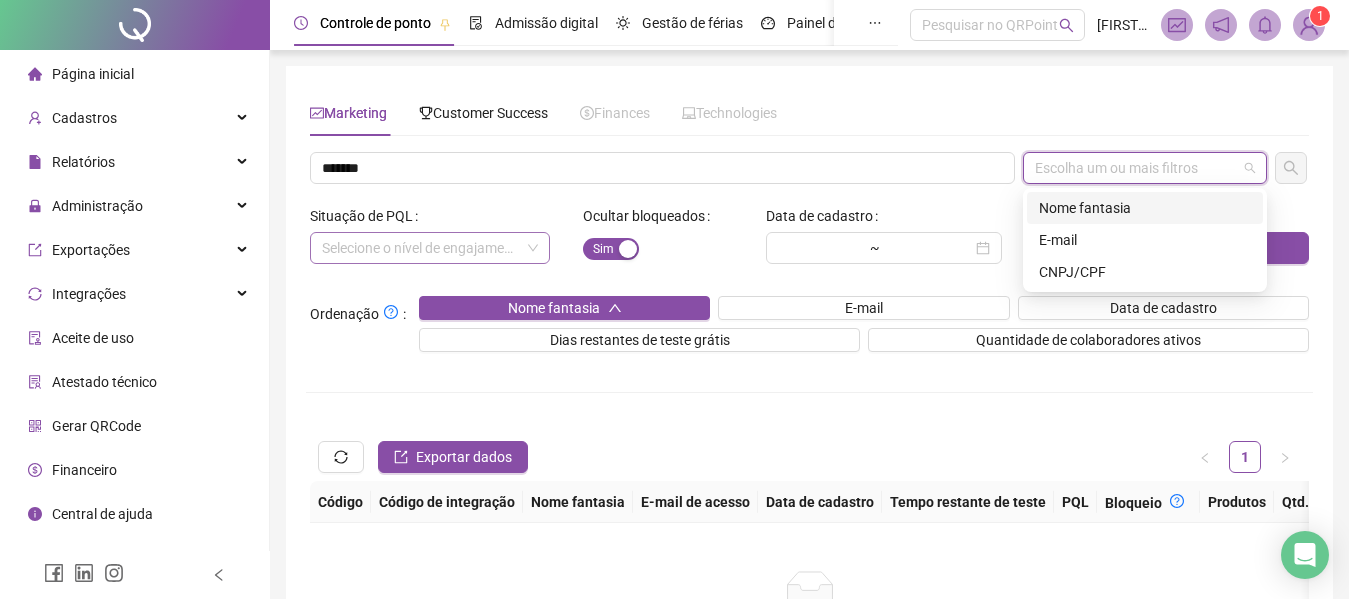 click on "Nome fantasia" at bounding box center [1145, 208] 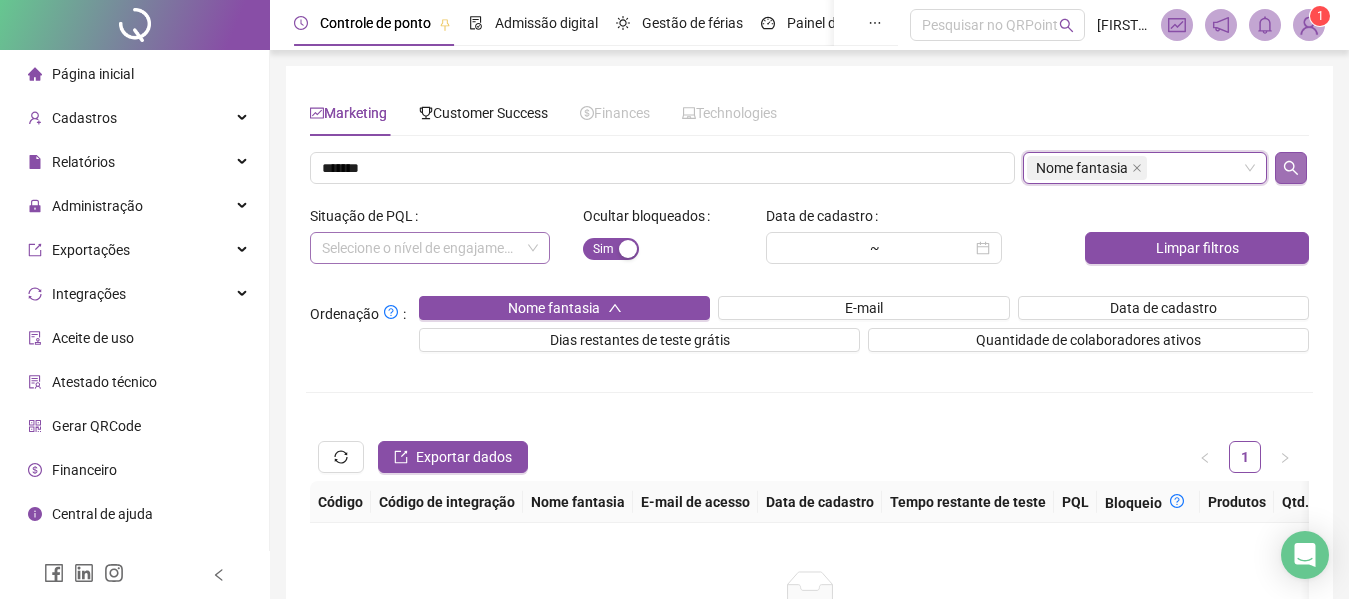 drag, startPoint x: 1264, startPoint y: 162, endPoint x: 1295, endPoint y: 166, distance: 31.257 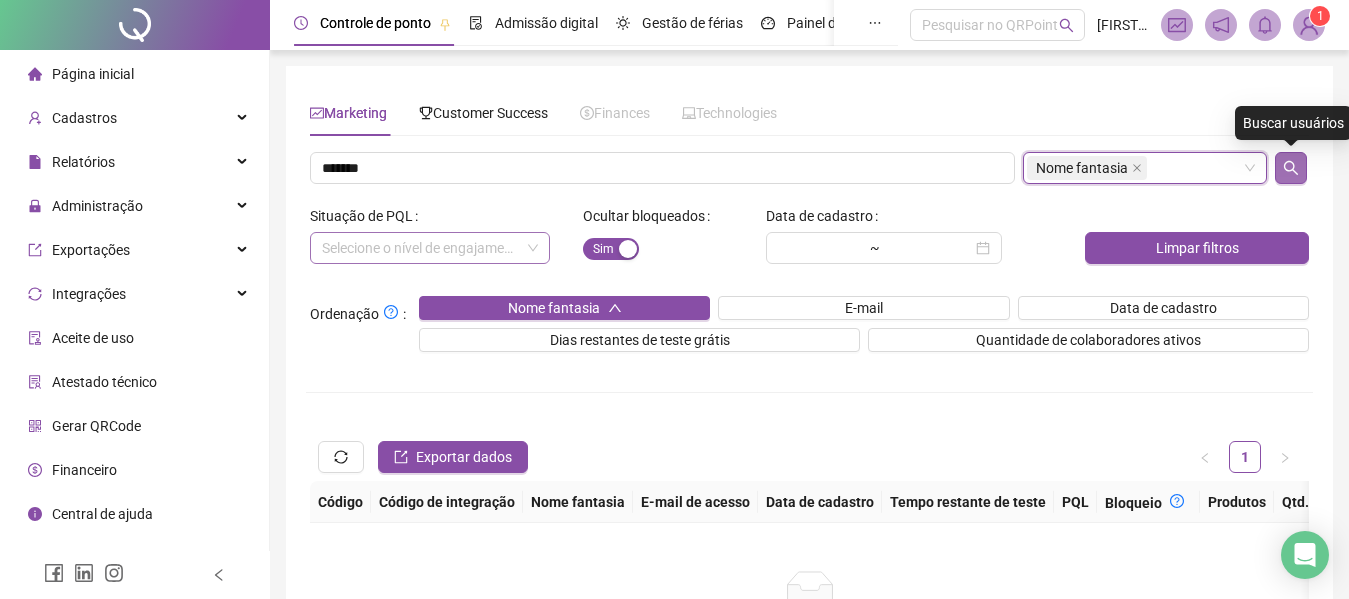 click 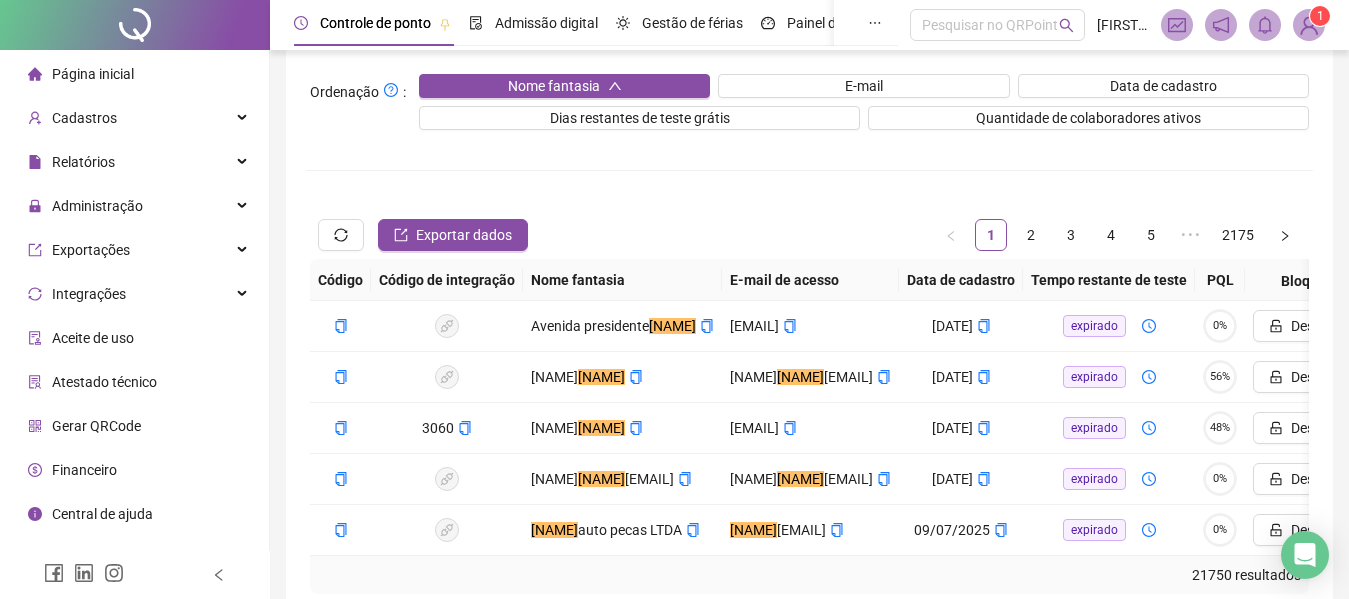scroll, scrollTop: 223, scrollLeft: 0, axis: vertical 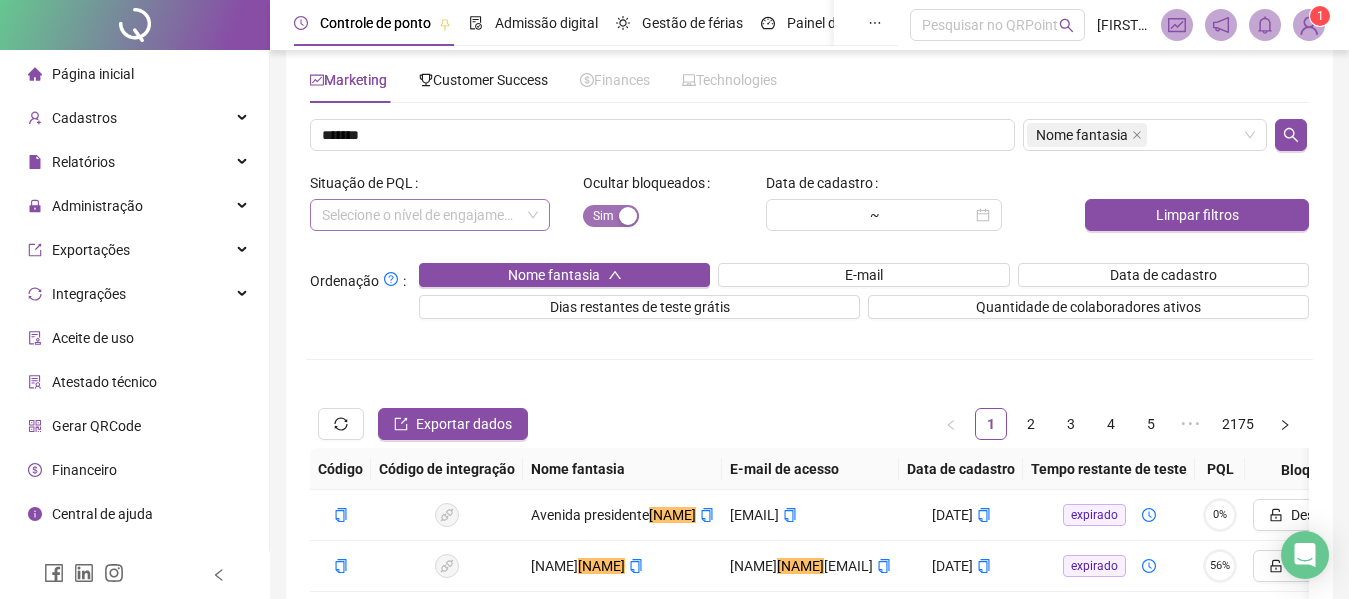 click at bounding box center (628, 216) 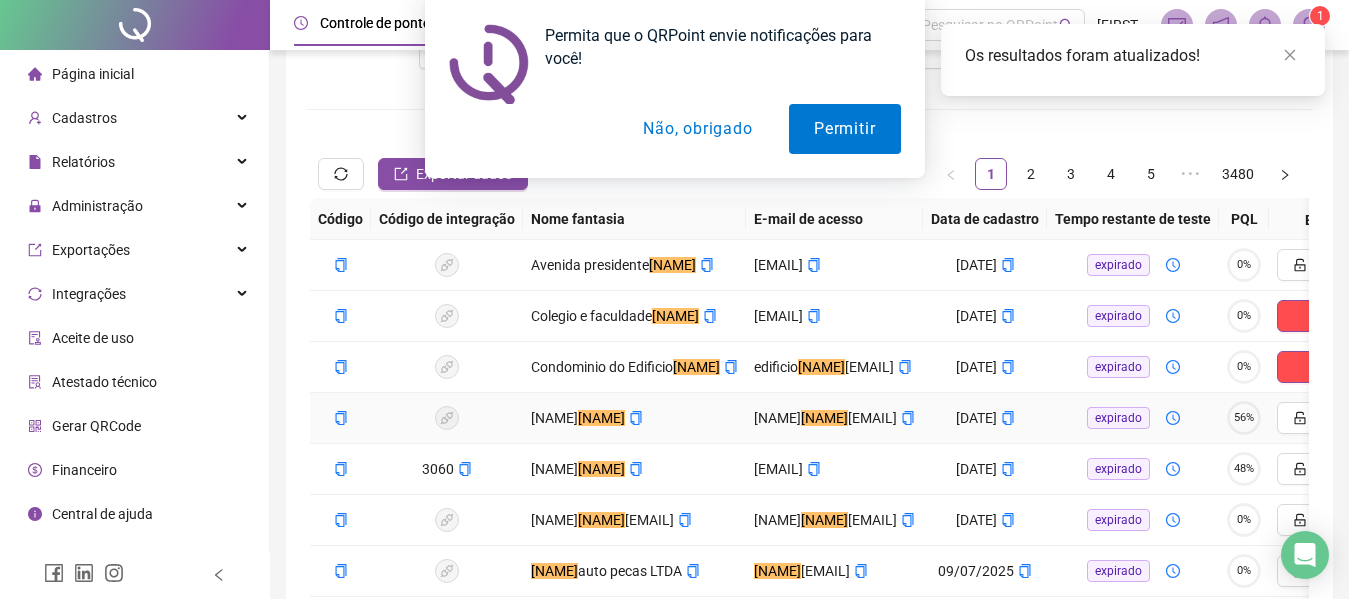 scroll, scrollTop: 348, scrollLeft: 0, axis: vertical 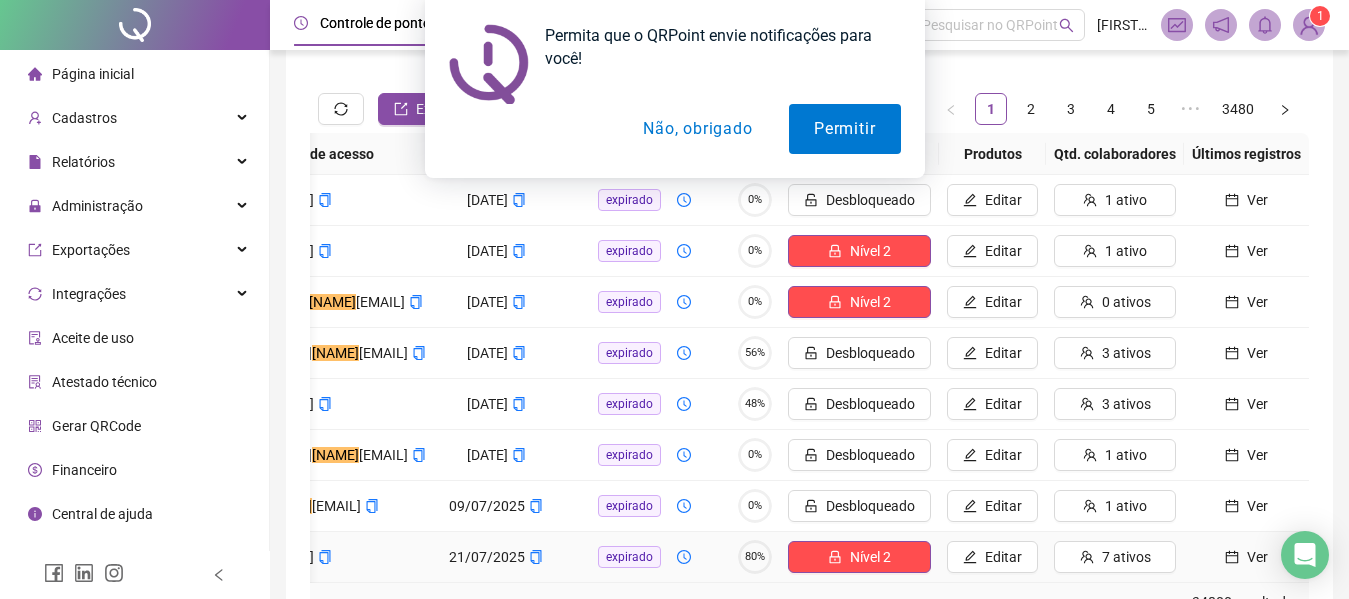 click on "Ver" at bounding box center [1246, 557] 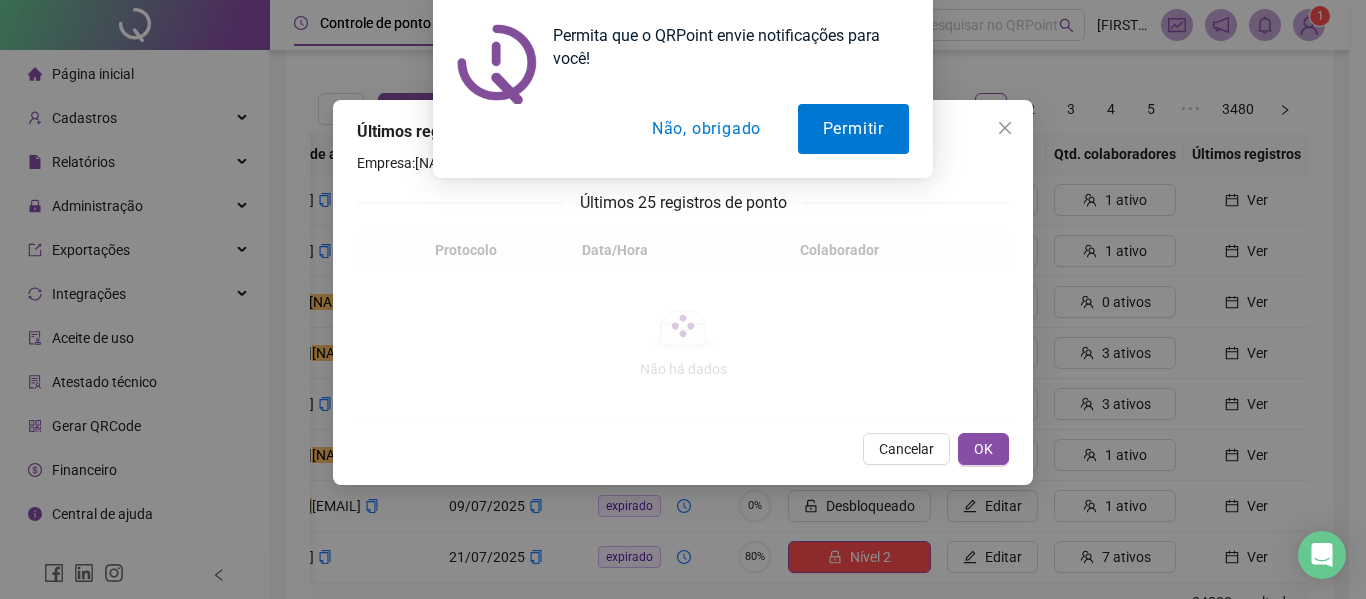 click on "Não, obrigado" at bounding box center [706, 129] 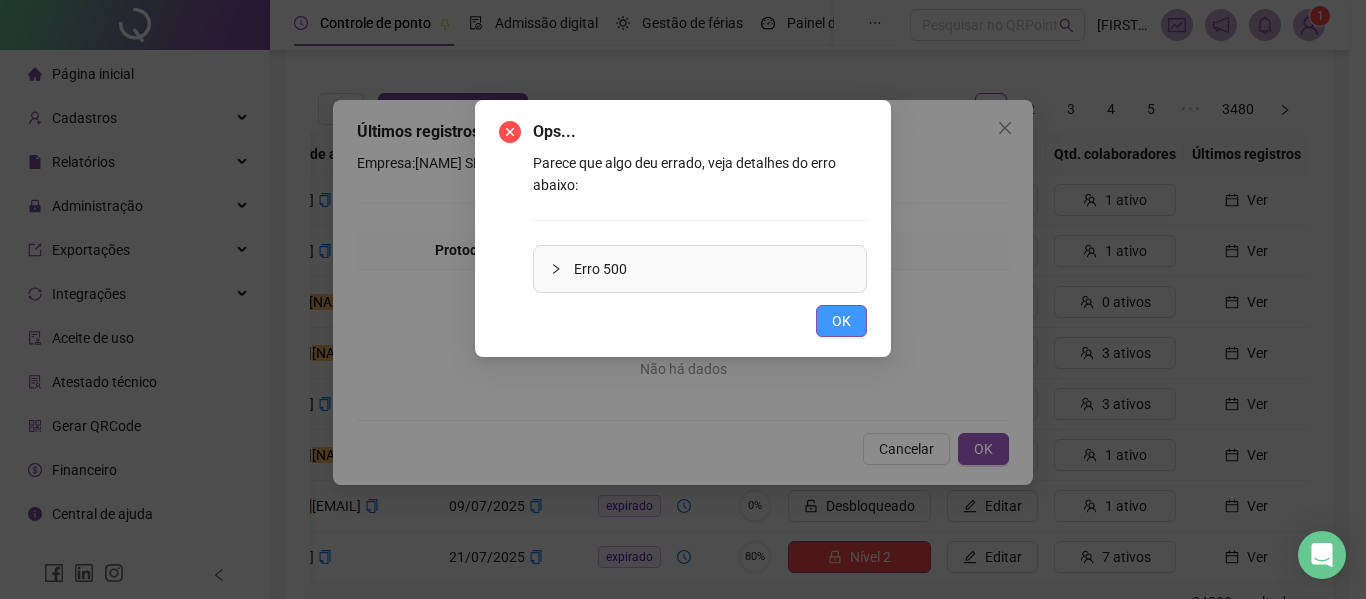 click on "OK" at bounding box center [841, 321] 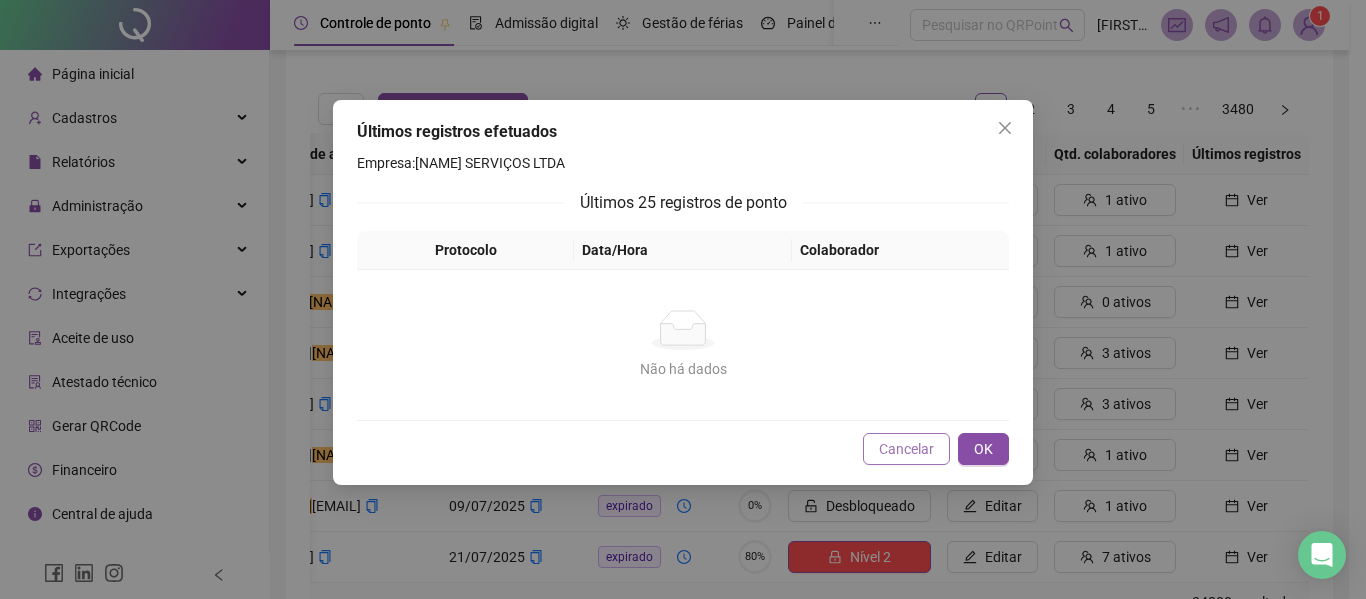 click on "Cancelar" at bounding box center (906, 449) 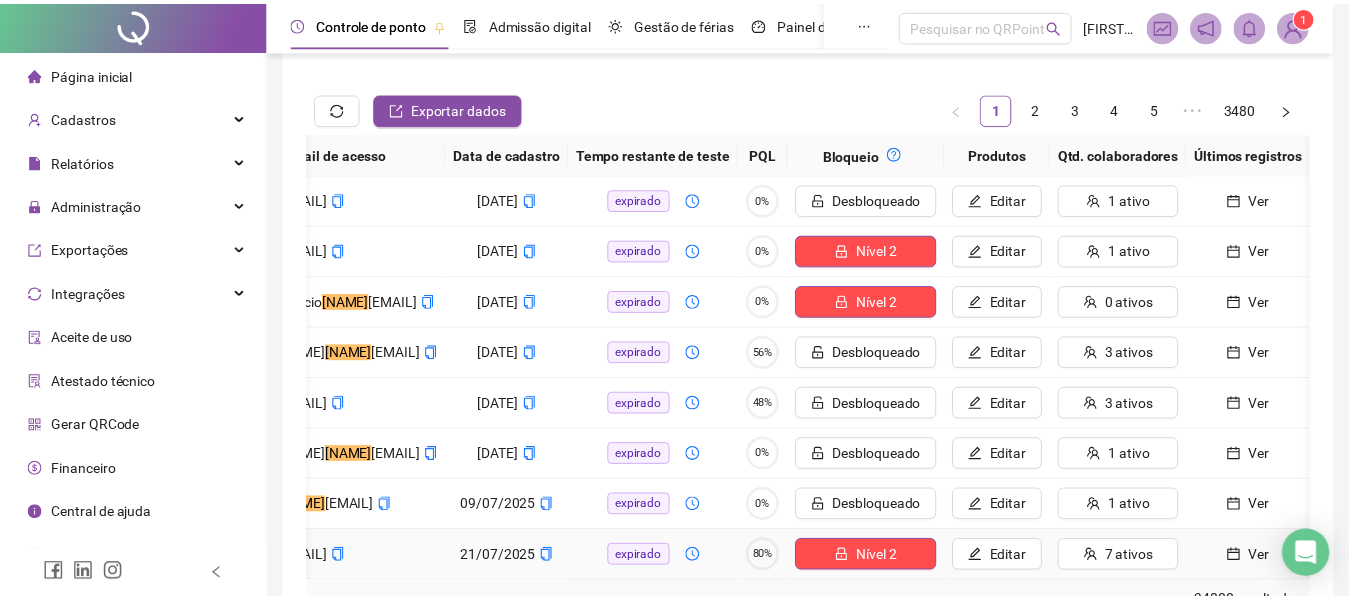 scroll, scrollTop: 0, scrollLeft: 557, axis: horizontal 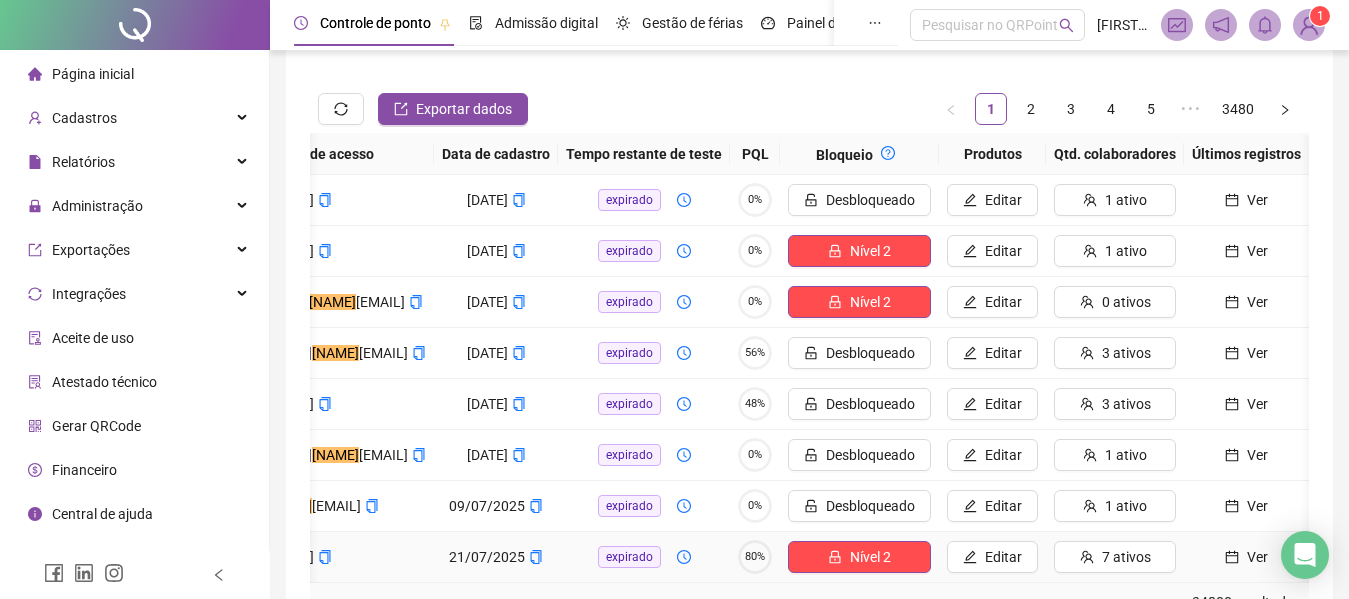 click on "80%" at bounding box center (755, 556) 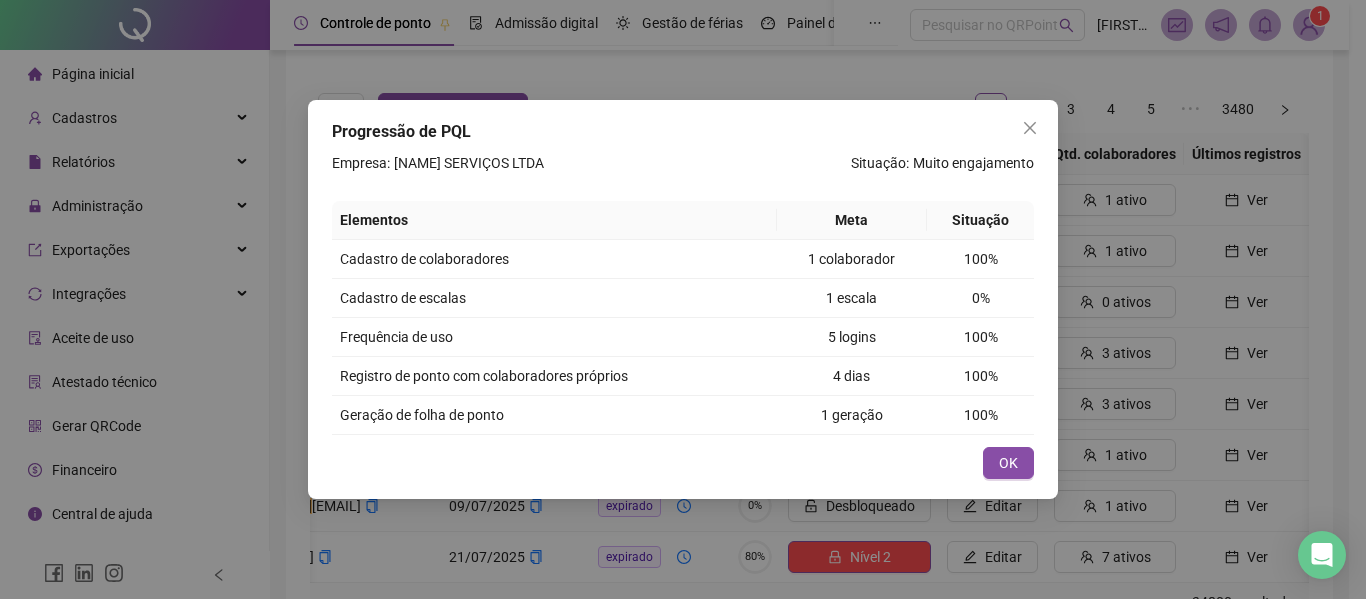 click on "Progressão de PQL Empresa: [NAME] Situação: Muito engajamento Elementos Meta Situação Cadastro de colaboradores 1 colaborador 100% Cadastro de escalas 1 escala 0% Frequência de uso 5 logins 100% Registro de ponto com colaboradores próprios 4 dias 100% Geração de folha de ponto 1 geração 100% Cancelar OK" at bounding box center [683, 299] 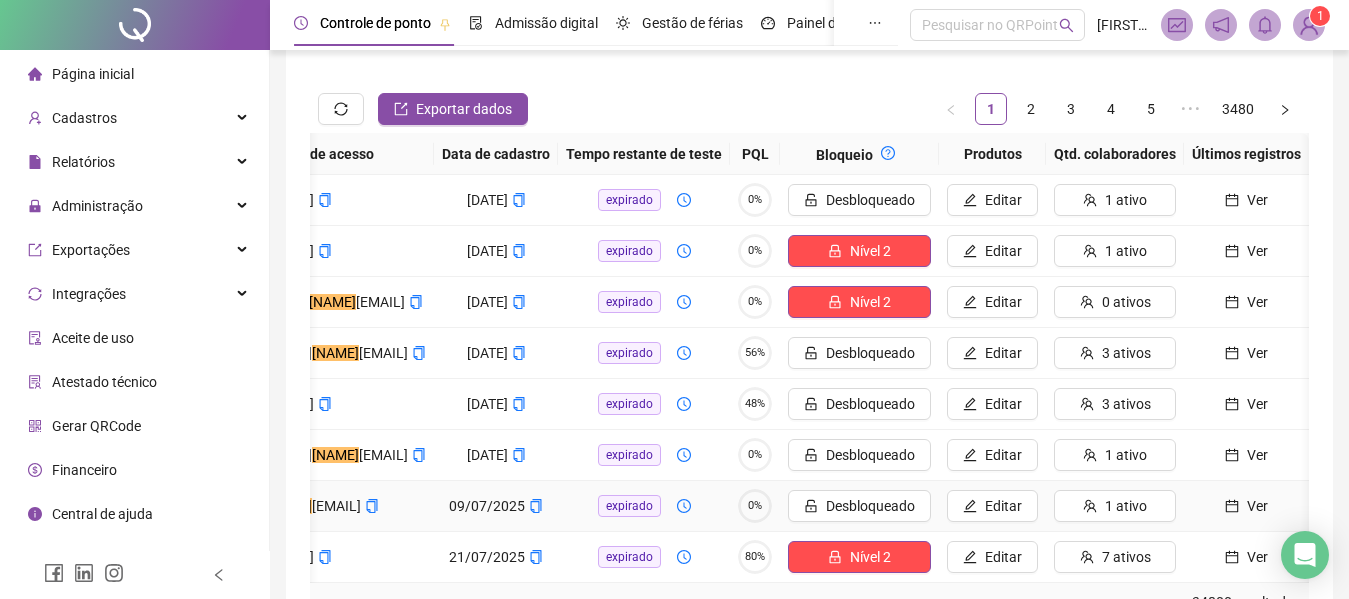 scroll, scrollTop: 0, scrollLeft: 492, axis: horizontal 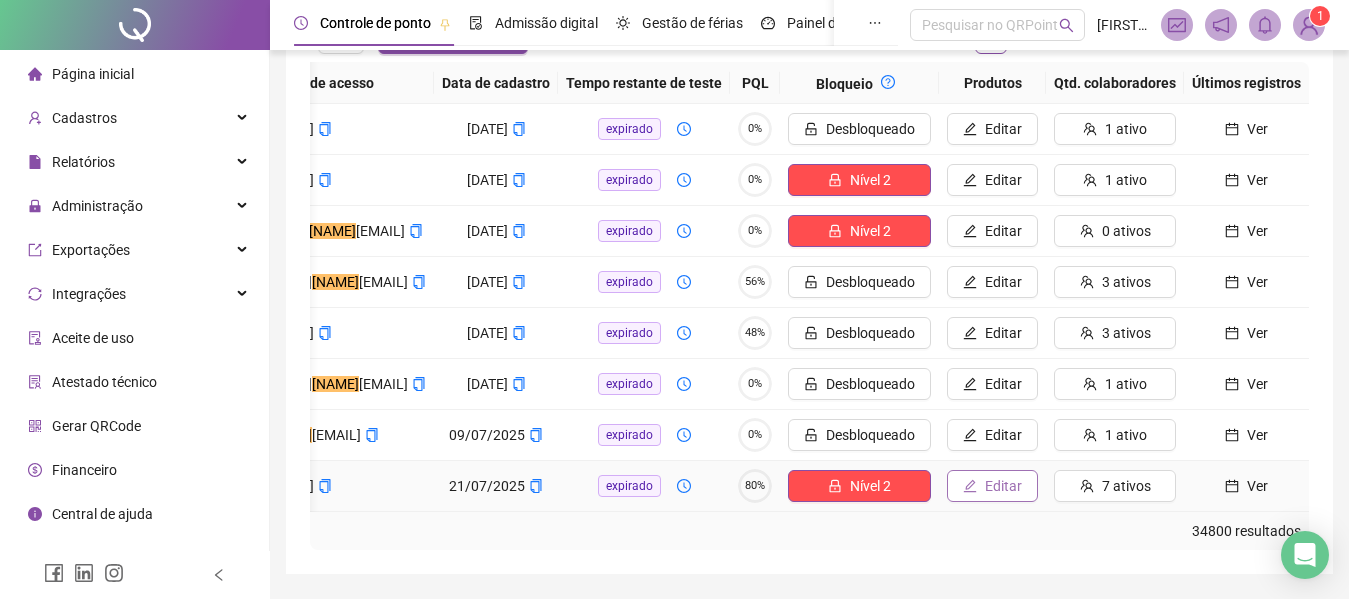 click on "Editar" at bounding box center (992, 486) 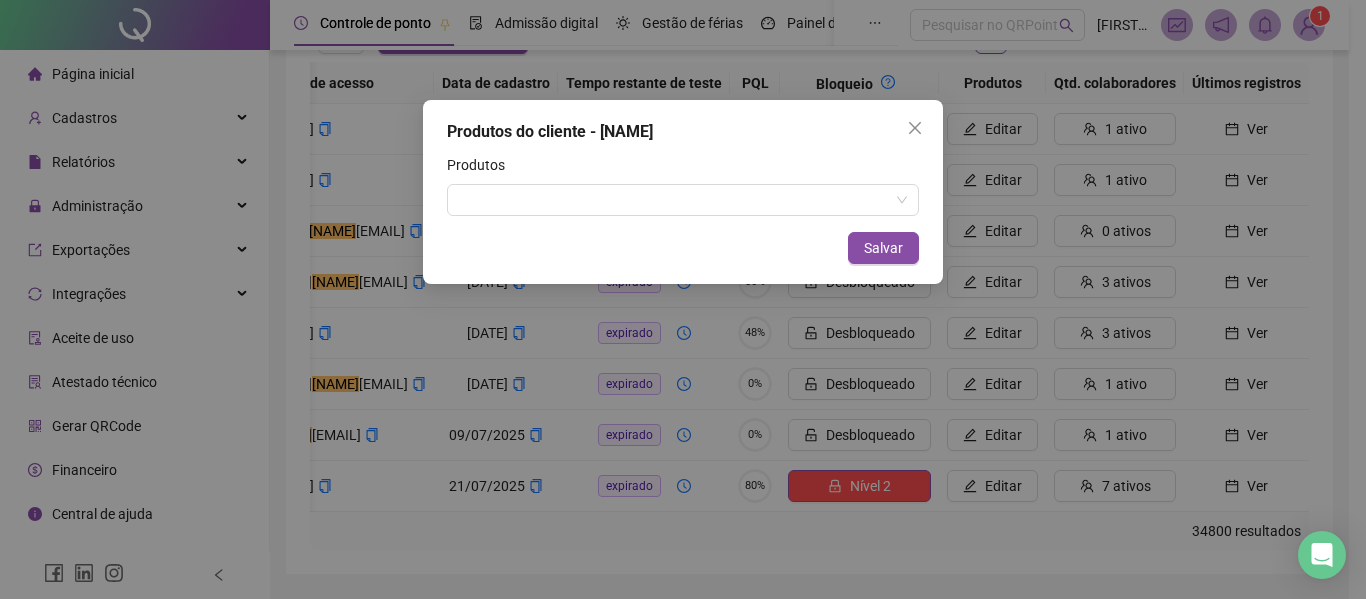click on "Produtos" at bounding box center (683, 169) 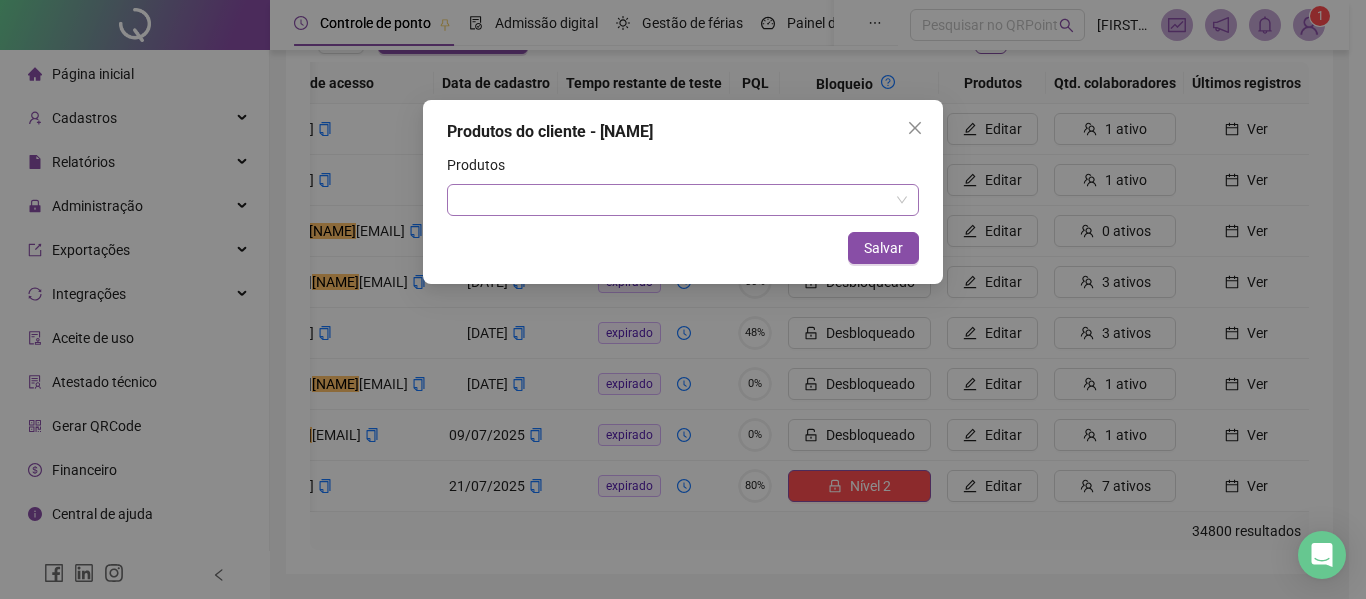click at bounding box center [683, 200] 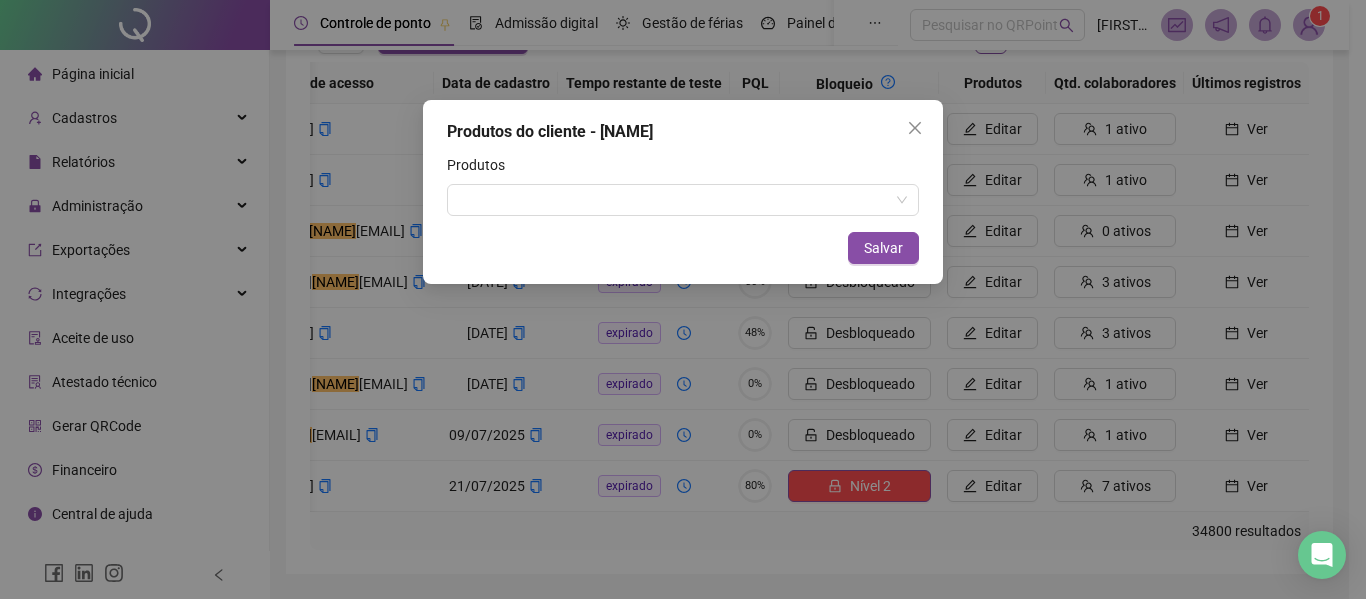 drag, startPoint x: 921, startPoint y: 124, endPoint x: 910, endPoint y: 135, distance: 15.556349 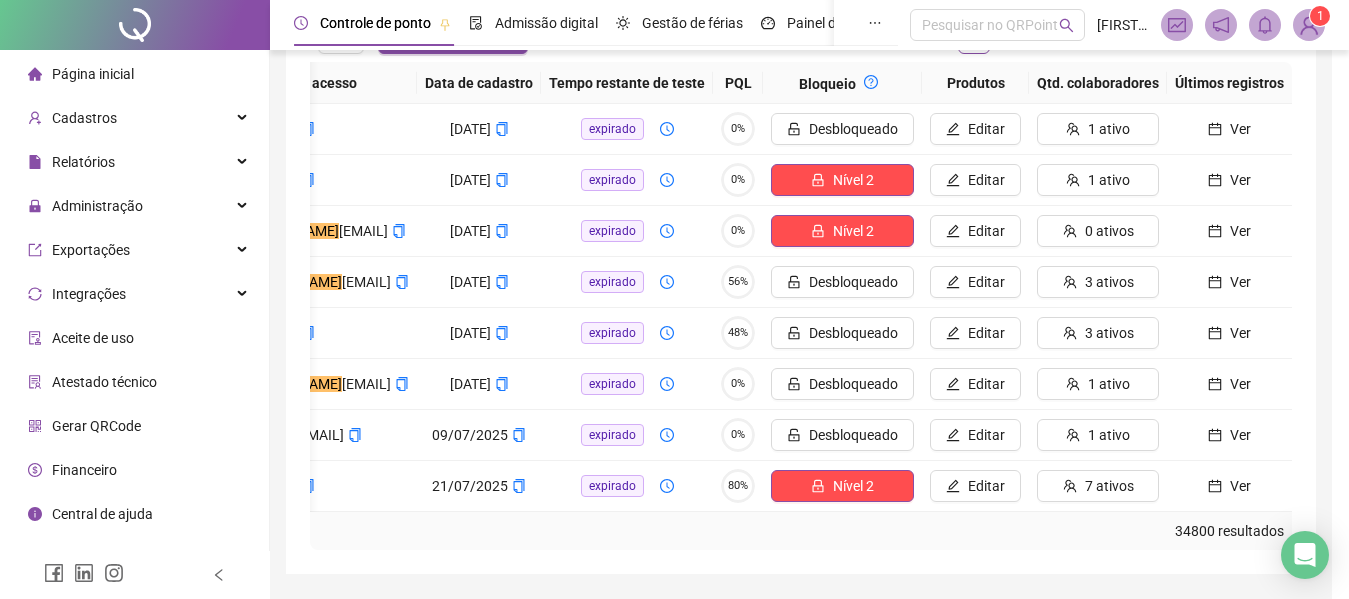 click on "Página inicial Cadastros Relatórios Administração Exportações Integrações Aceite de uso Atestado técnico Gerar QRCode Financeiro Central de ajuda Clube QR - Beneficios Controle de ponto Admissão digital Gestão de férias Painel do DP Folha de pagamento Pesquisar no QRPoint [FIRST] [LAST] 1 Marketing Customer Success Finances Technologies ******* Nome fantasia Situação de PQL Selecione o nível de engajamento... Ocultar bloqueados Sim Não Data de cadastro ~ Limpar filtros Ordenação : Nome fantasia E-mail Data de cadastro Dias restantes de teste grátis Quantidade de colaboradores ativos Exportar dados 1 2 3 4 5 ••• 3480 Código Código de integração Nome fantasia E-mail de acesso Data de cadastro Tempo restante de teste PQL Bloqueio Produtos Qtd. colaboradores Últimos registros Avenida presidente [NAME] [EMAIL] [DATE] expirado 0% Desbloqueado Editar 1 ativo Ver Colegio e faculdade [DATE]" at bounding box center [666, -120] 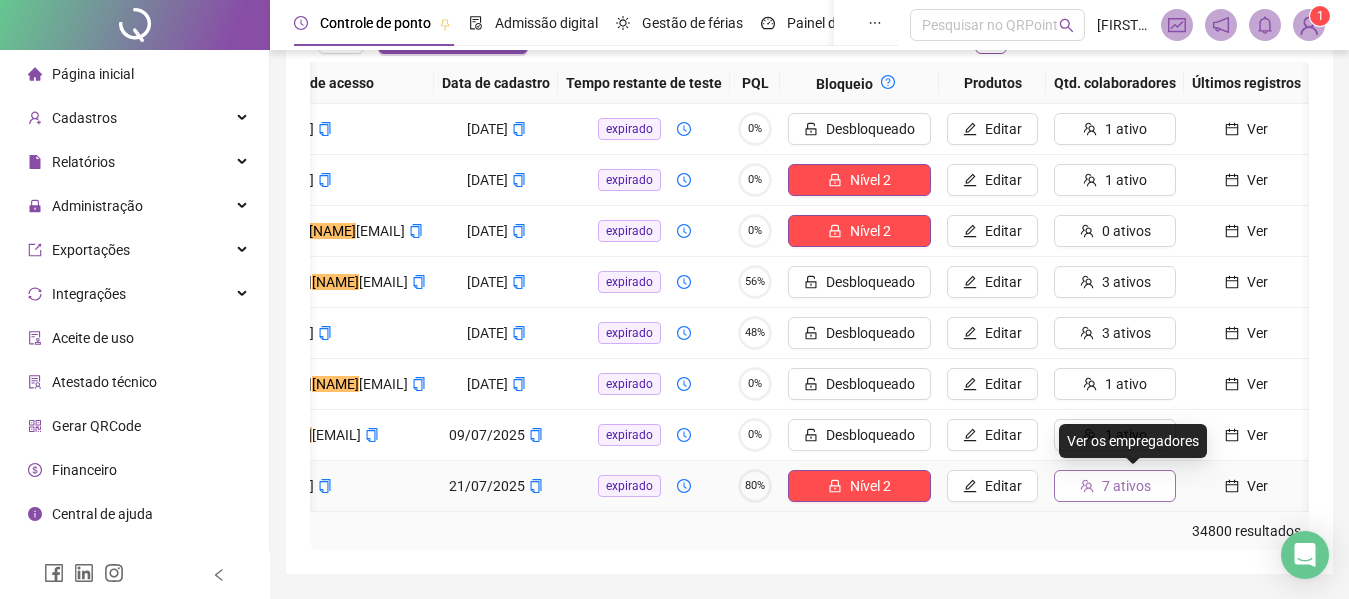 click on "7 ativos" at bounding box center (1115, 486) 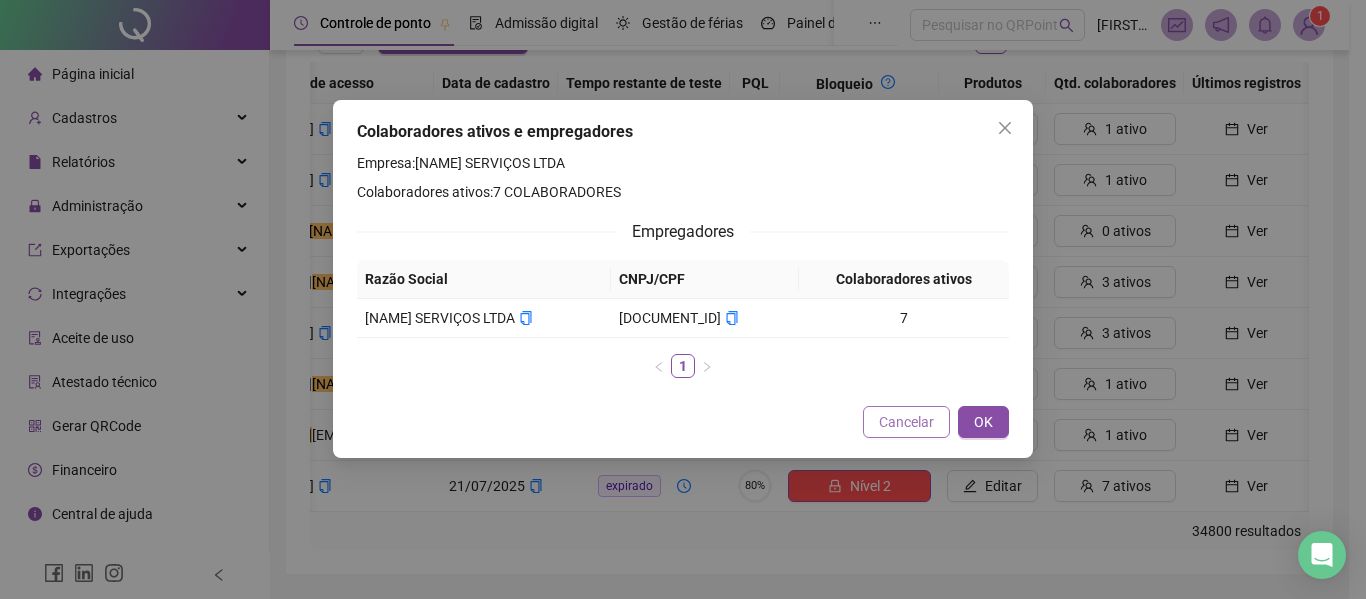 click on "Cancelar" at bounding box center (906, 422) 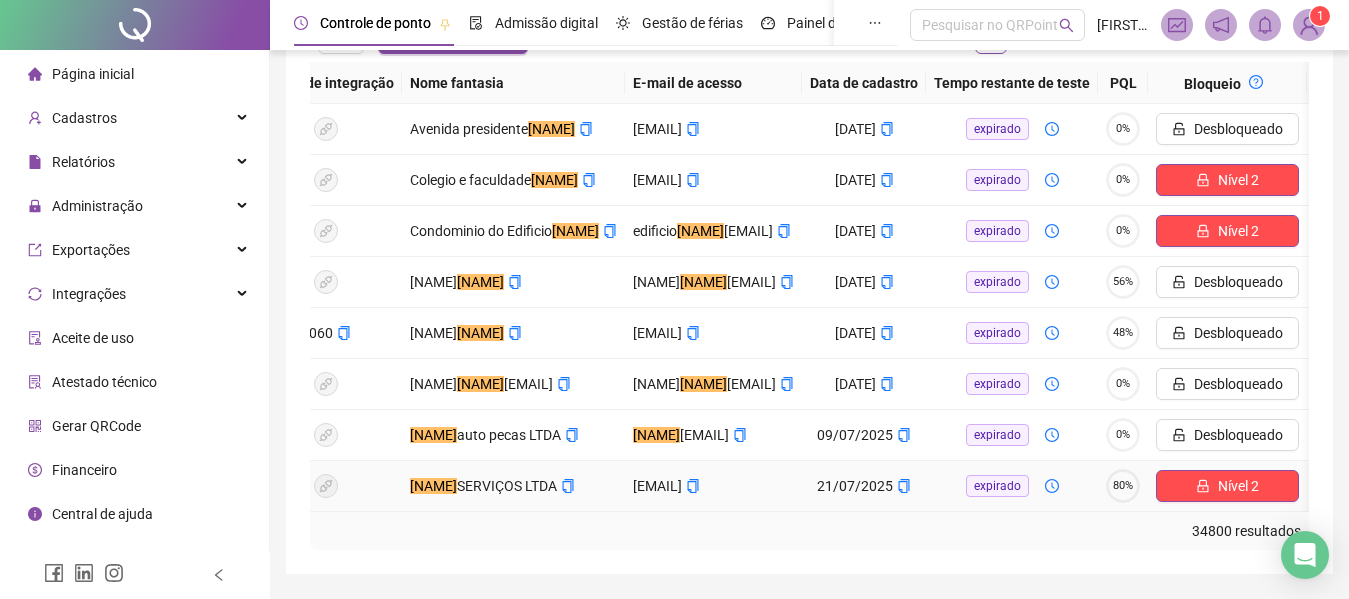 scroll, scrollTop: 0, scrollLeft: 0, axis: both 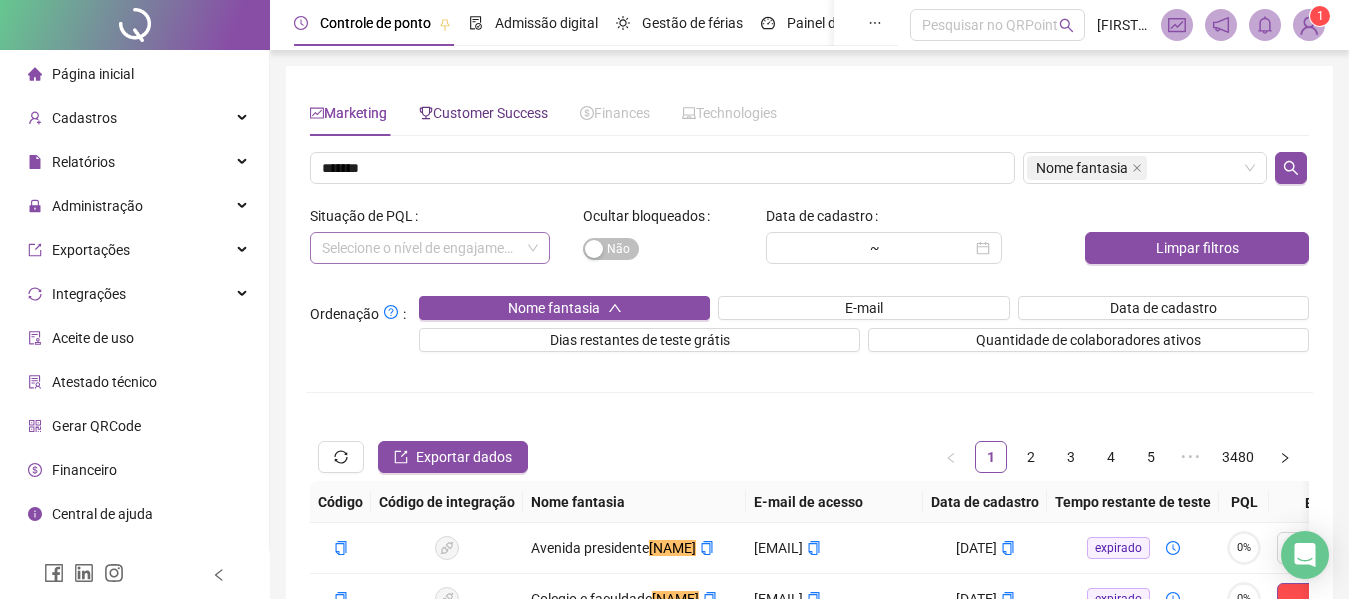 click on "Customer Success" at bounding box center [483, 113] 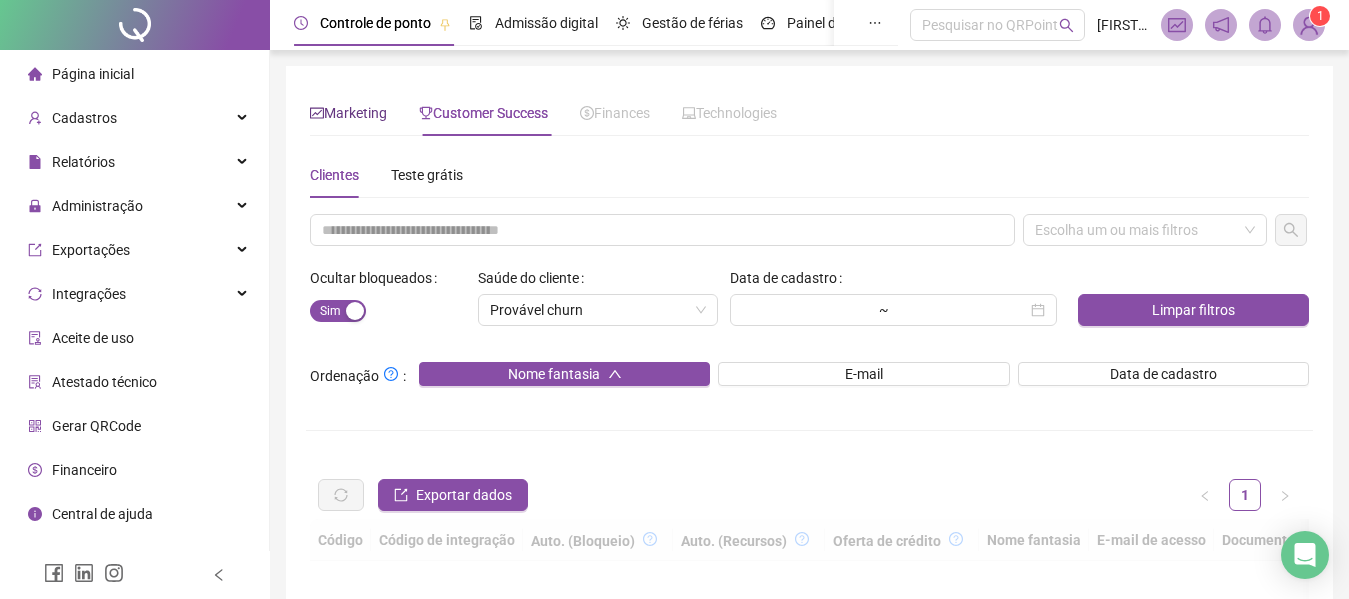 click on "Marketing" at bounding box center (348, 113) 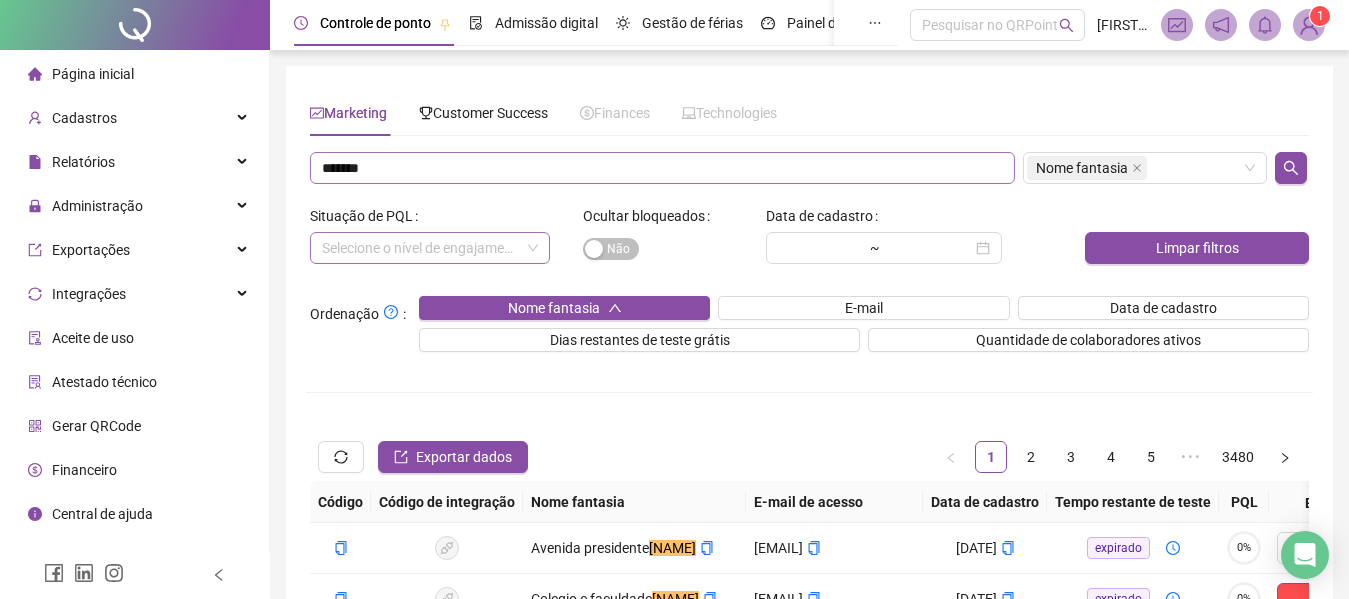 click on "******* Nome fantasia Situação de PQL Selecione o nível de engajamento... Ocultar bloqueados Sim Não Data de cadastro ~ Limpar filtros Ordenação : Nome fantasia E-mail Data de cadastro Dias restantes de teste grátis Quantidade de colaboradores ativos Exportar dados 1 2 3 4 5 ••• 3480 Código Código de integração Nome fantasia E-mail de acesso Data de cadastro Tempo restante de teste PQL Bloqueio Produtos Qtd. colaboradores Últimos registros Avenida presidente [NAME] [EMAIL] [DATE] expirado 0% Desbloqueado Editar 1 ativo Ver Colegio e faculdade [NAME] [EMAIL] [DATE] expirado 0% Nível 2 Editar 1 ativo Ver Condominio do Edificio [NAME] edificio [NAME] [EMAIL] [DATE] expirado 0% Nível 2 Editar 0 ativos Ver gabryel [NAME] gabryel. [NAME] [EMAIL] [DATE] expirado 56% Desbloqueado Editar 3 ativos Ver 3060 Gabryel [NAME] [EMAIL] [DATE] expirado 48%" at bounding box center (809, 560) 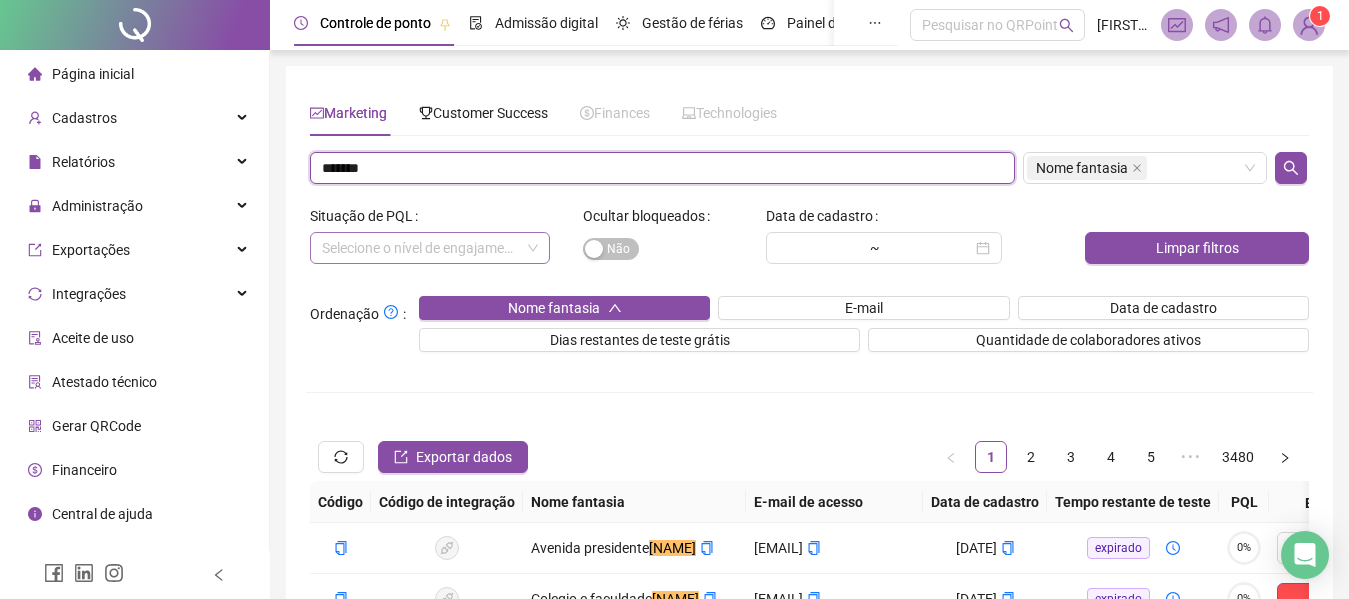 click on "*******" at bounding box center [662, 168] 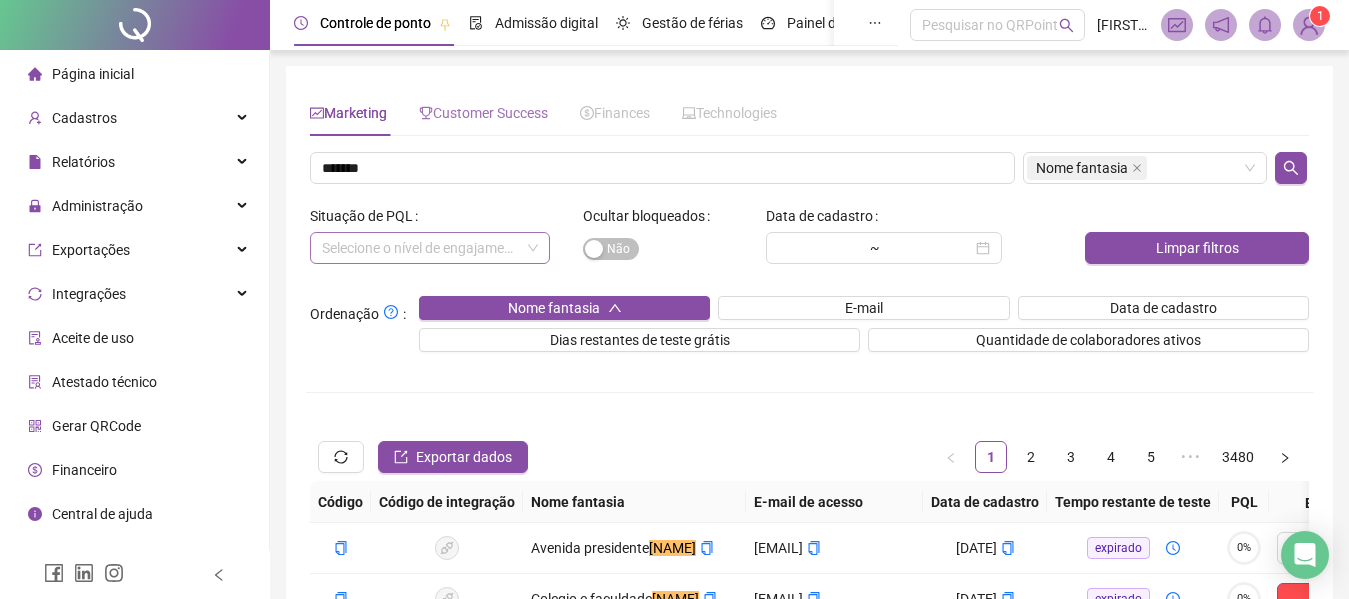 click on "Customer Success" at bounding box center [483, 113] 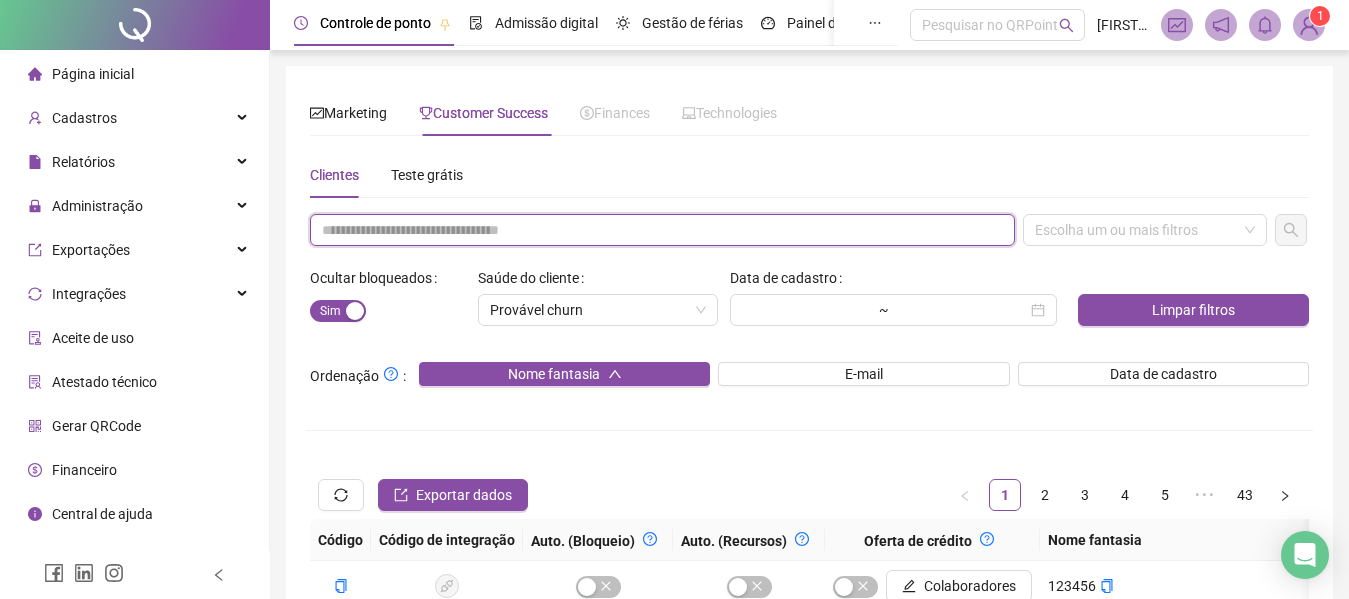 paste on "*******" 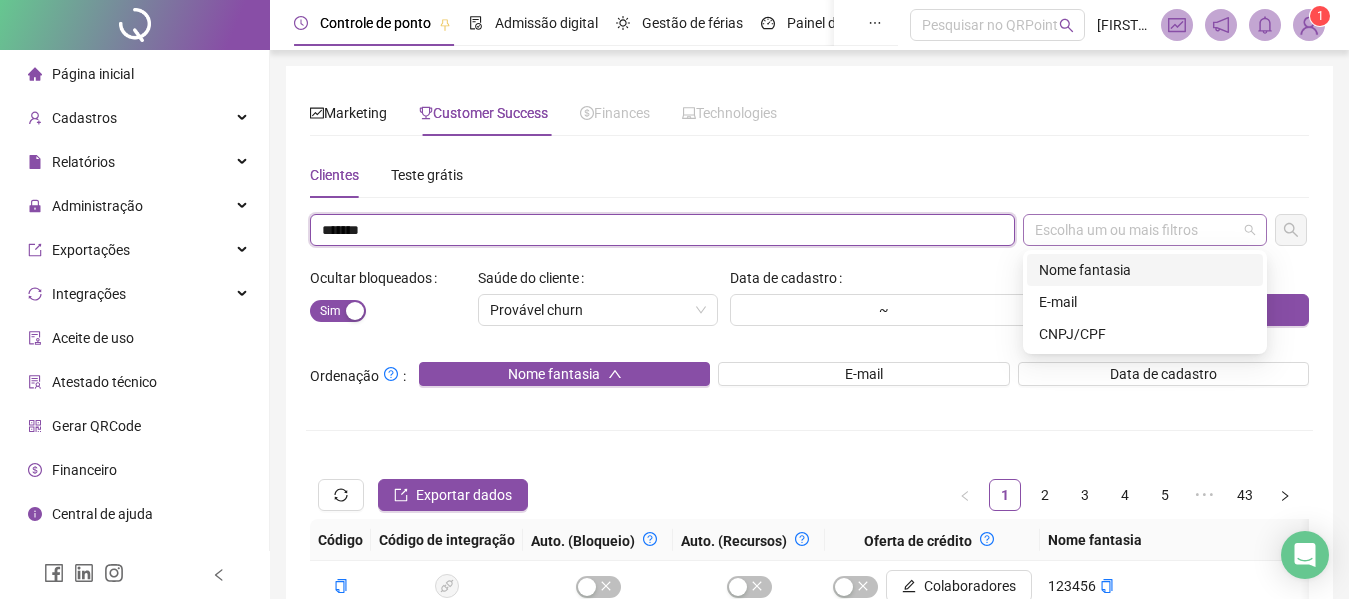 click on "Escolha um ou mais filtros" at bounding box center [1145, 230] 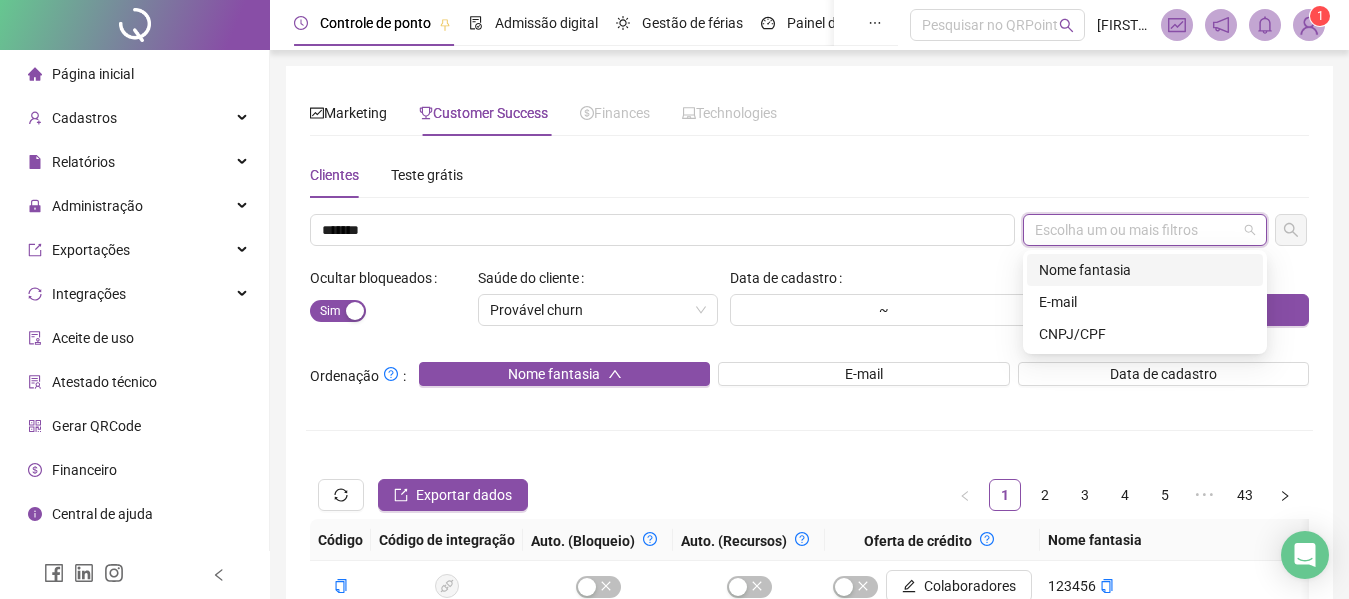 click on "Nome fantasia" at bounding box center [1145, 270] 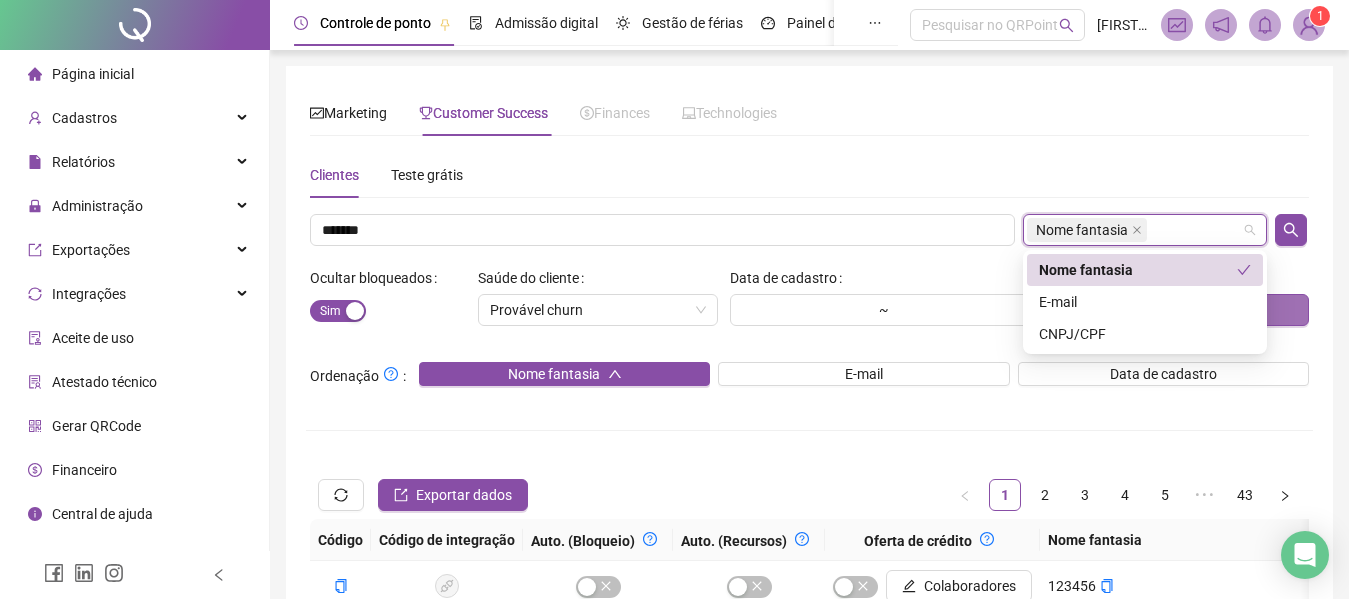 click on "Limpar filtros" at bounding box center [1193, 310] 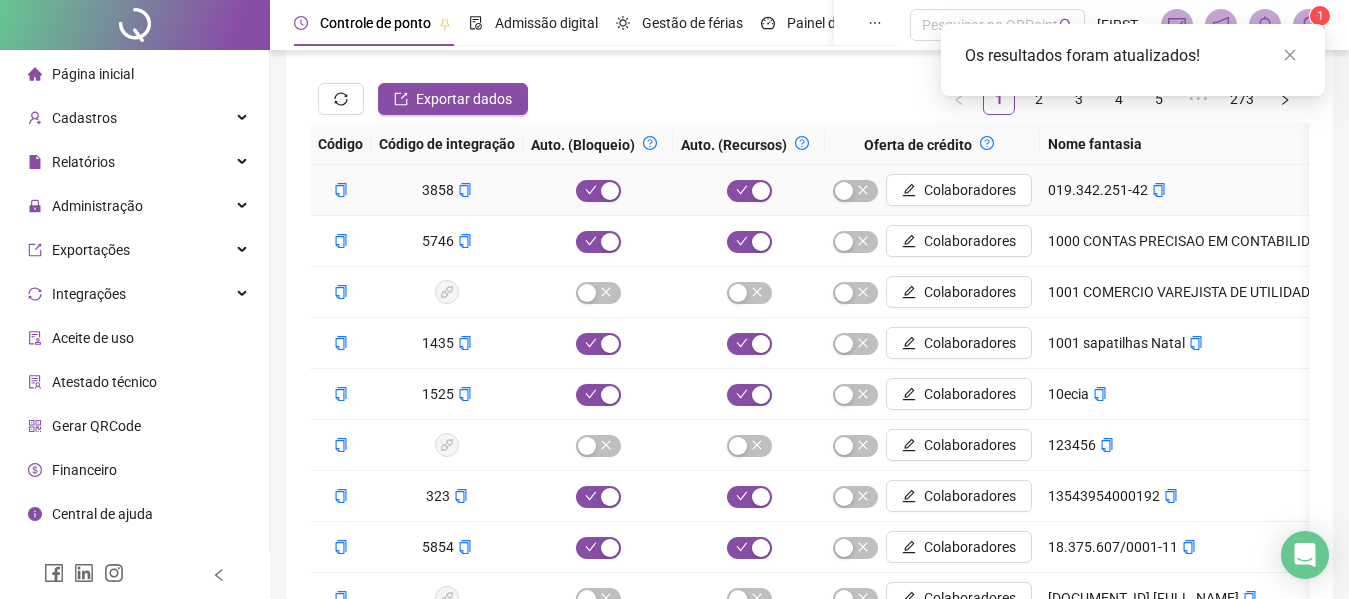 scroll, scrollTop: 397, scrollLeft: 0, axis: vertical 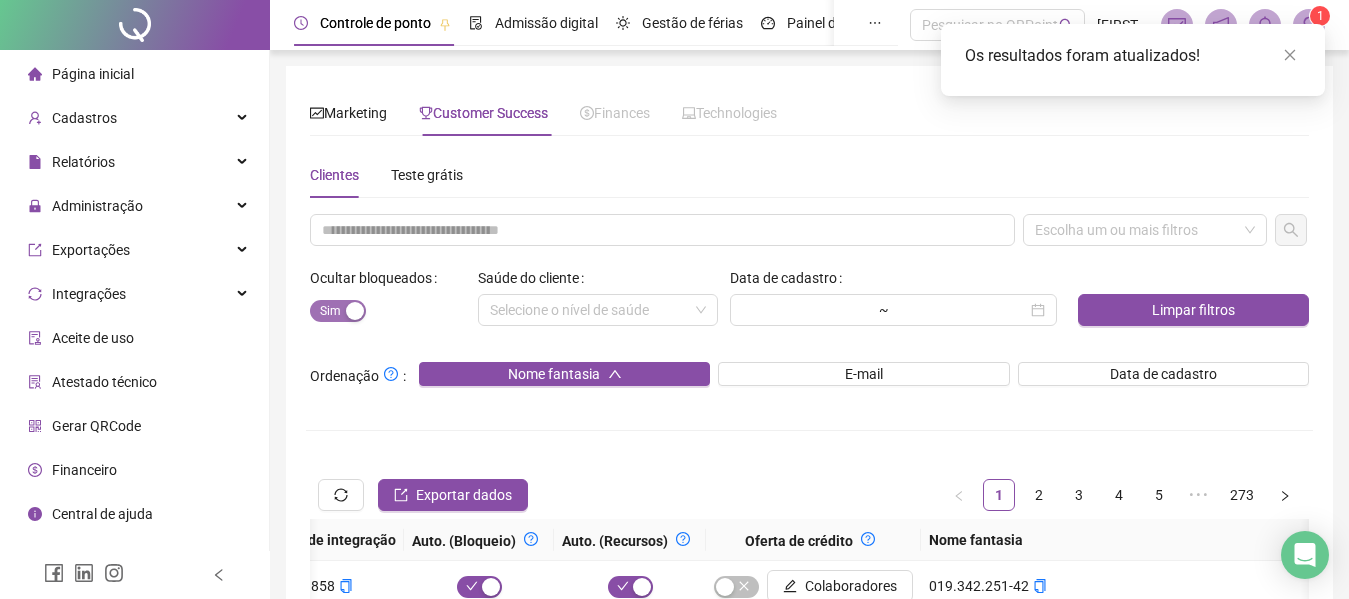 click on "Sim Não" at bounding box center [338, 311] 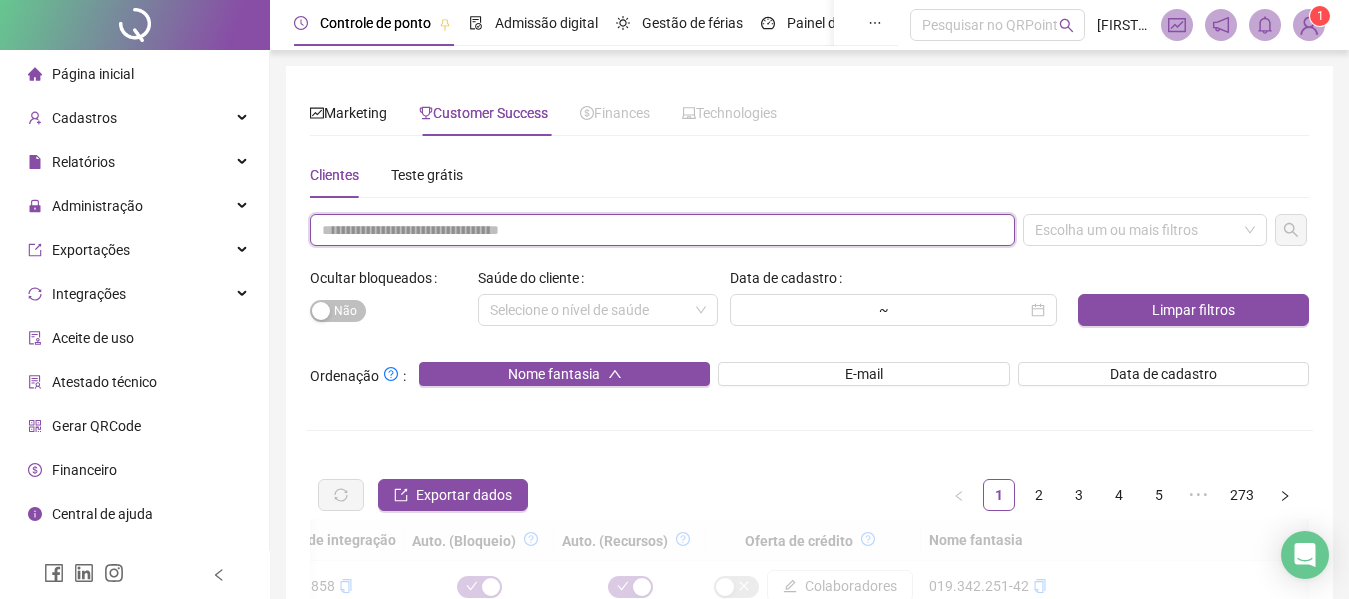 click at bounding box center [662, 230] 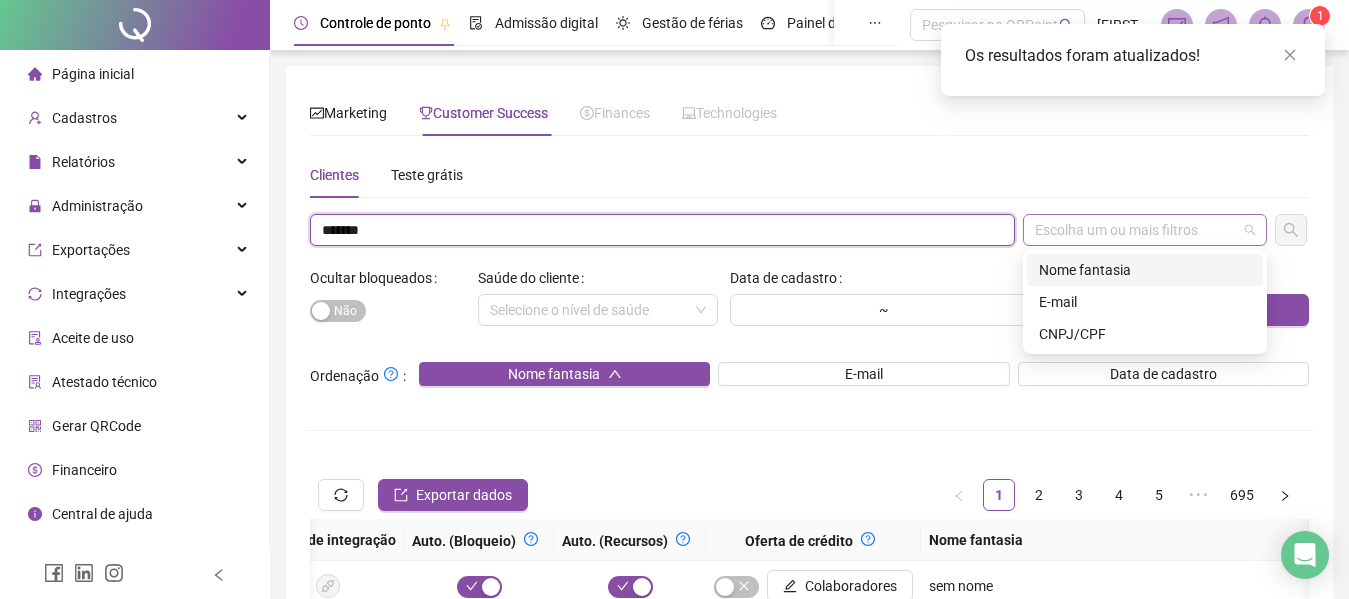 click on "Escolha um ou mais filtros" at bounding box center [1145, 230] 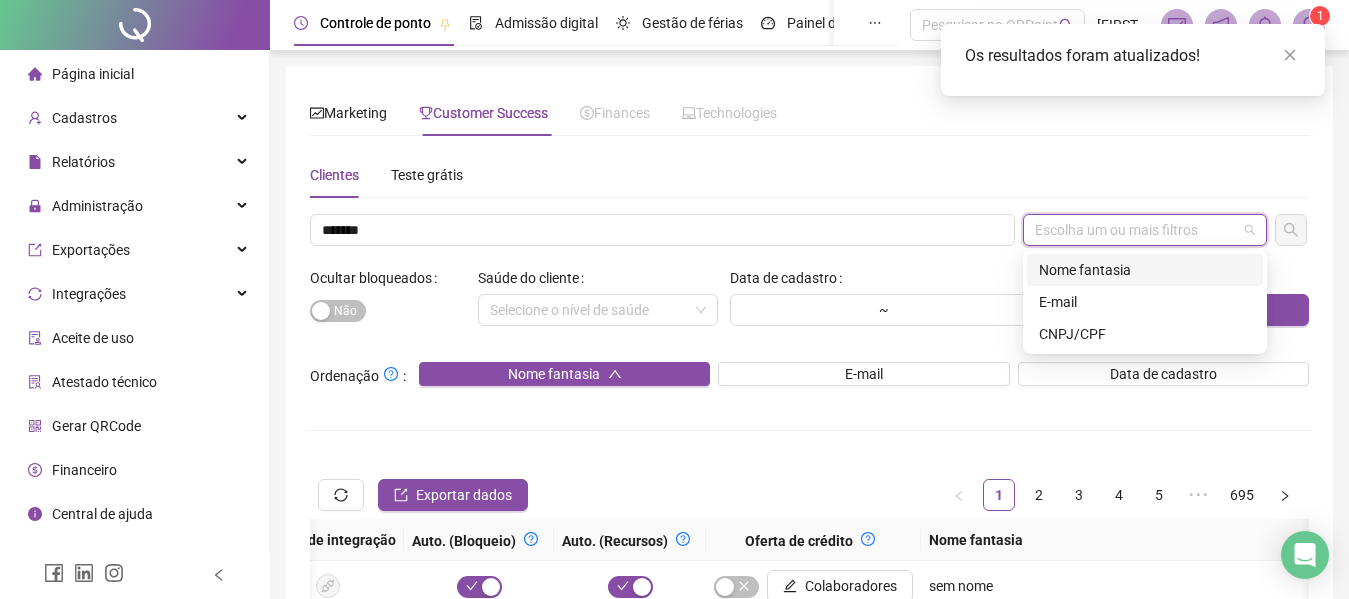 click on "Nome fantasia" at bounding box center (1145, 270) 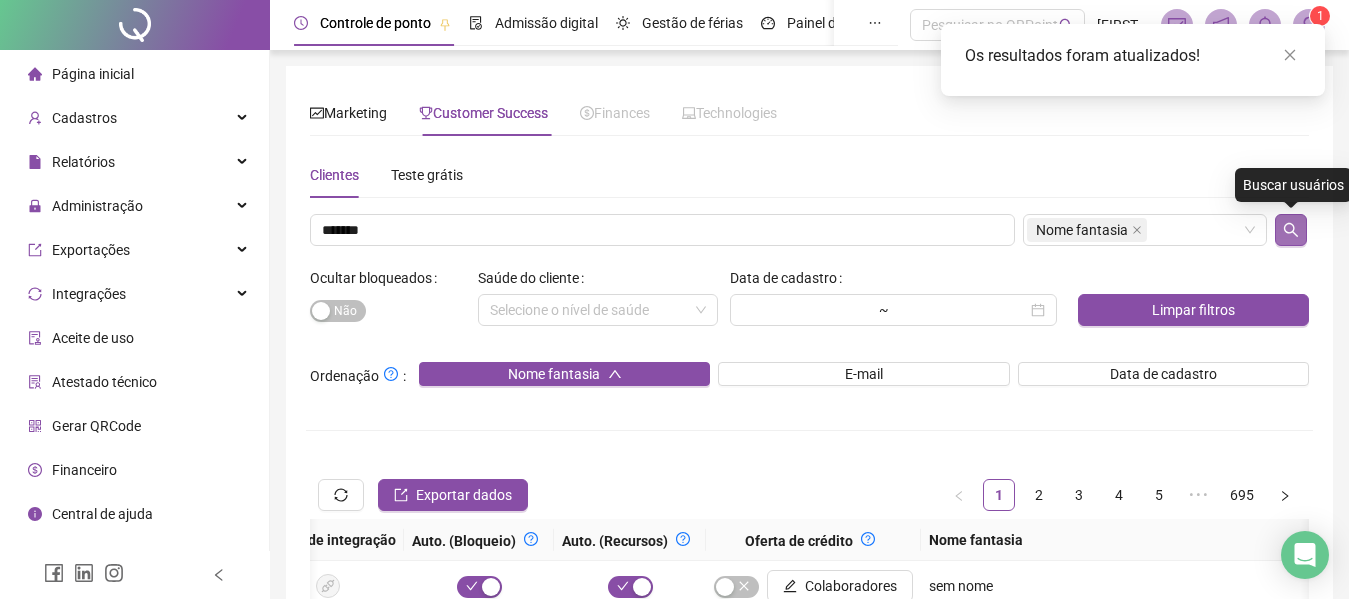 click at bounding box center [1291, 230] 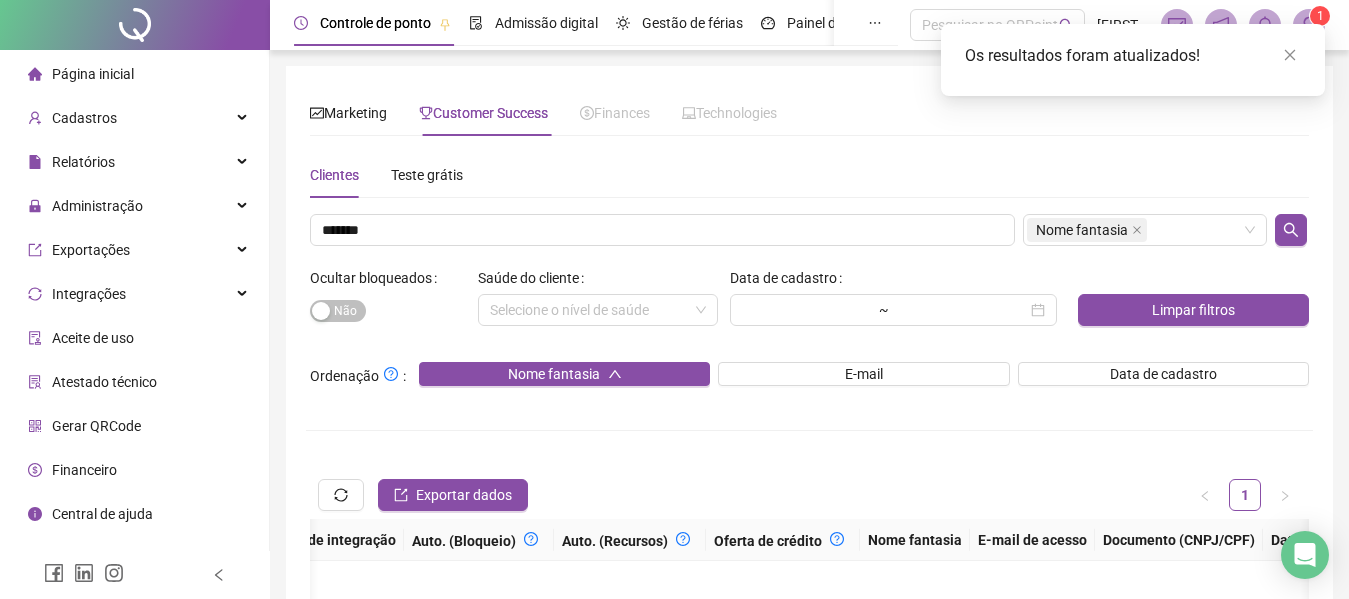 scroll, scrollTop: 293, scrollLeft: 0, axis: vertical 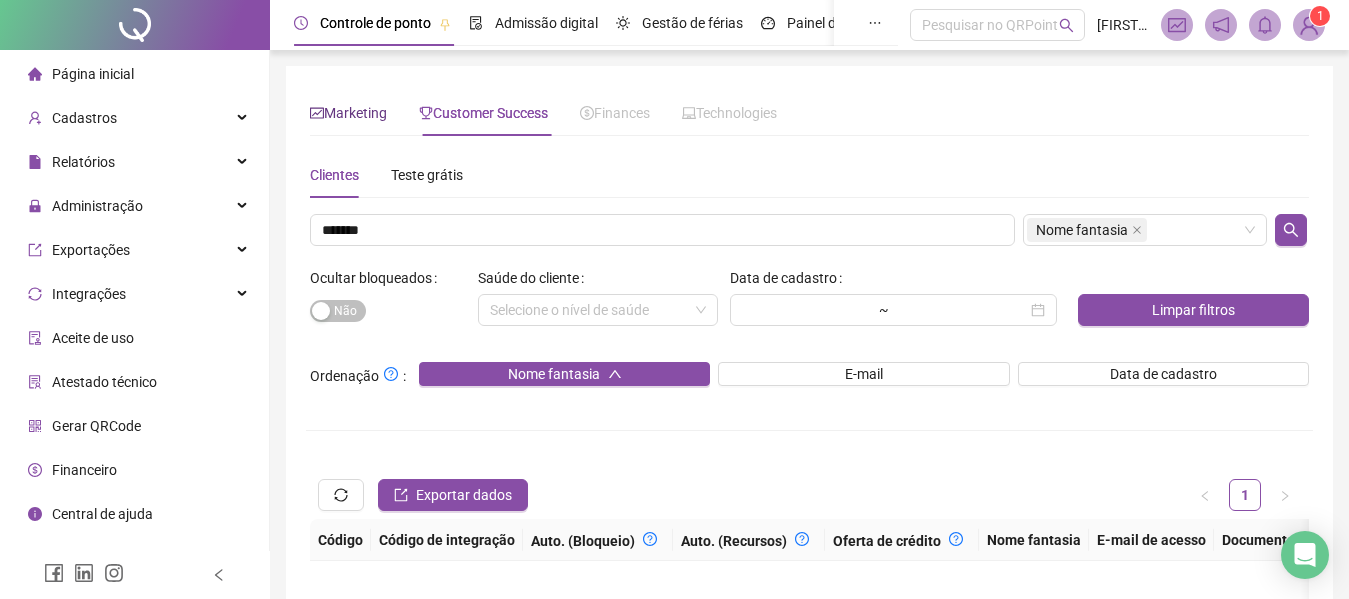 click on "Marketing" at bounding box center (348, 113) 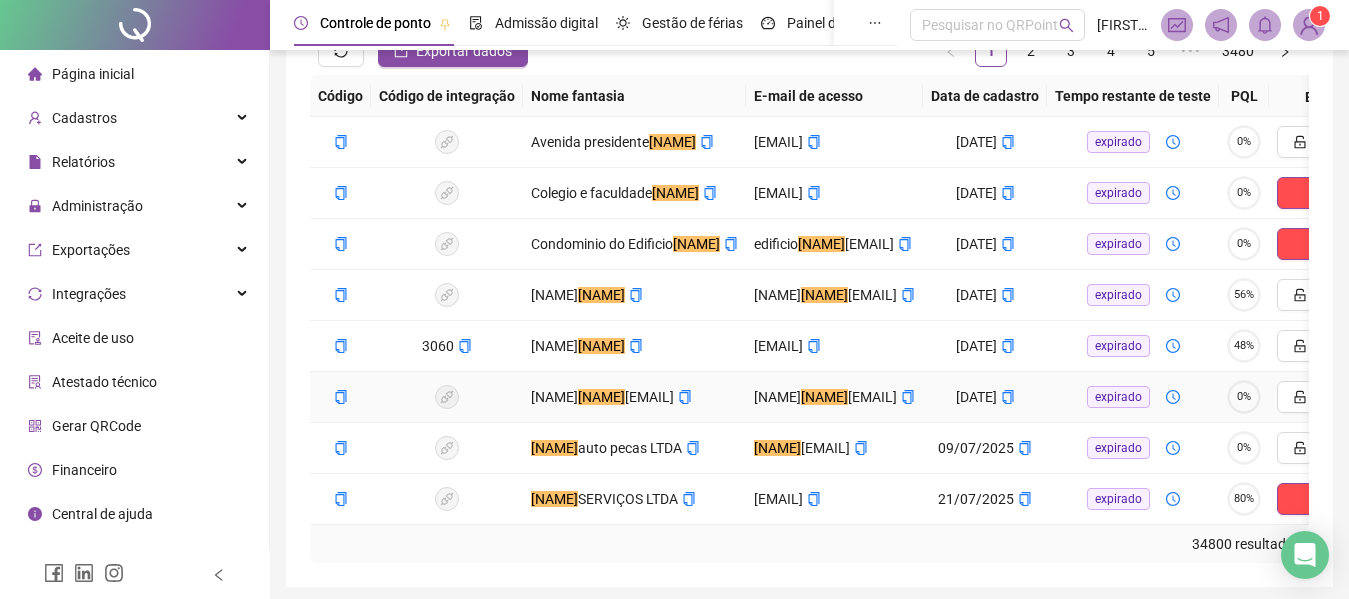 scroll, scrollTop: 407, scrollLeft: 0, axis: vertical 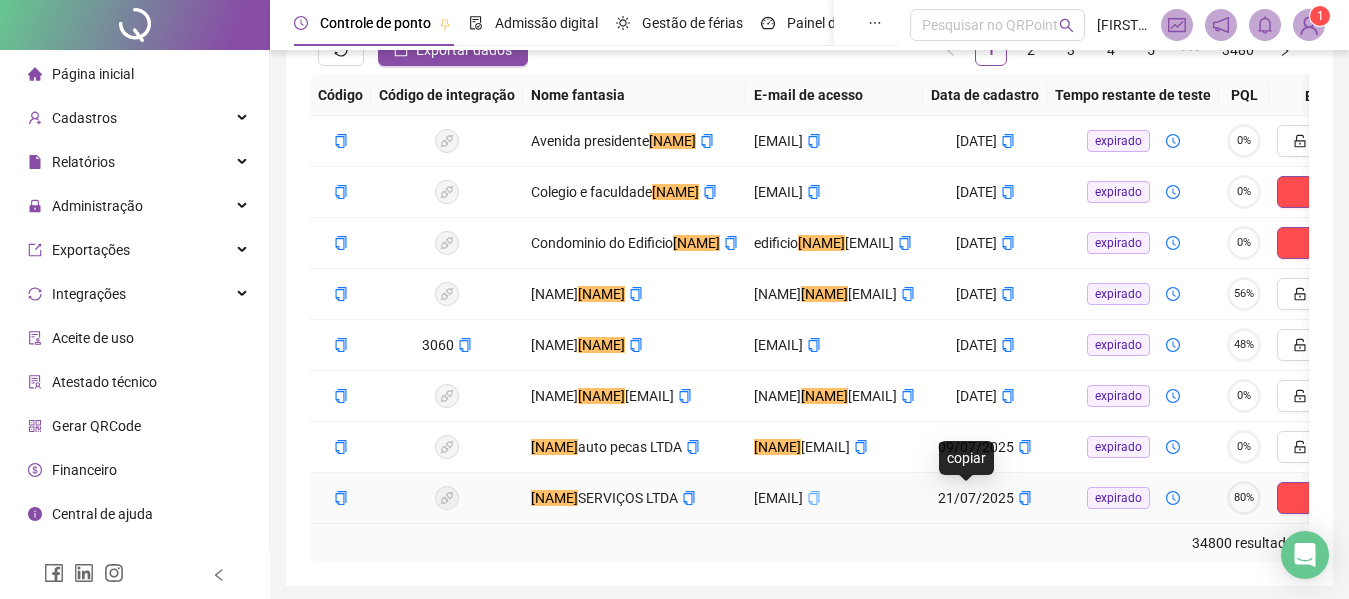 click 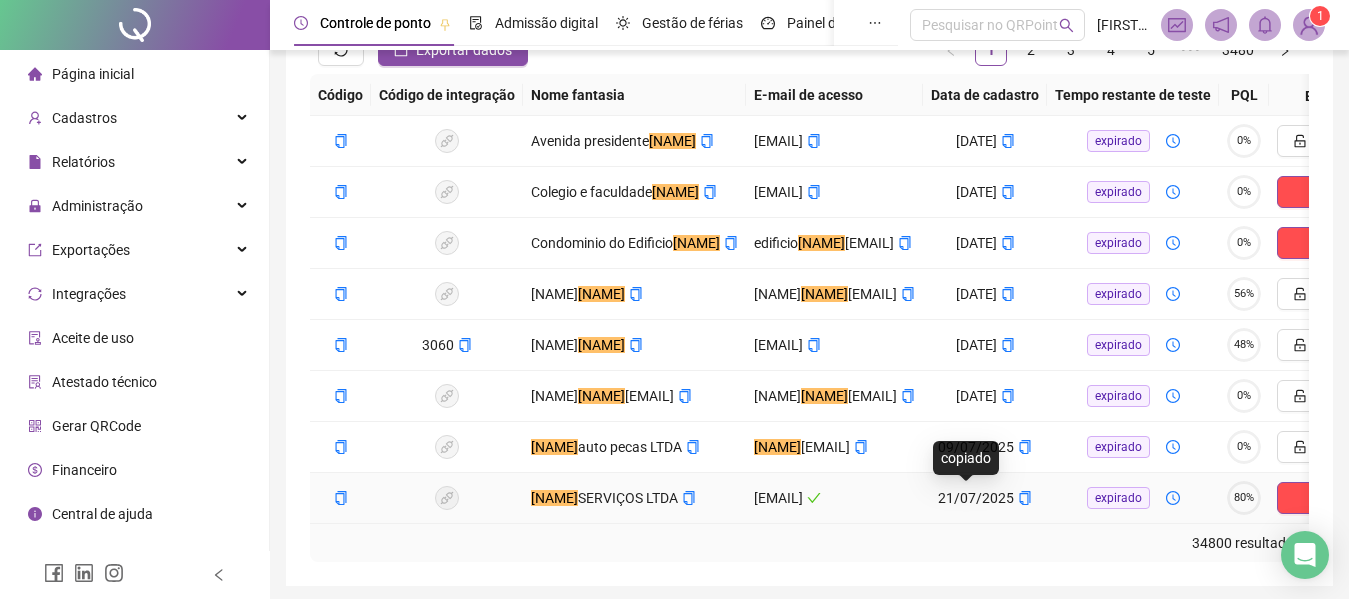 scroll, scrollTop: 0, scrollLeft: 0, axis: both 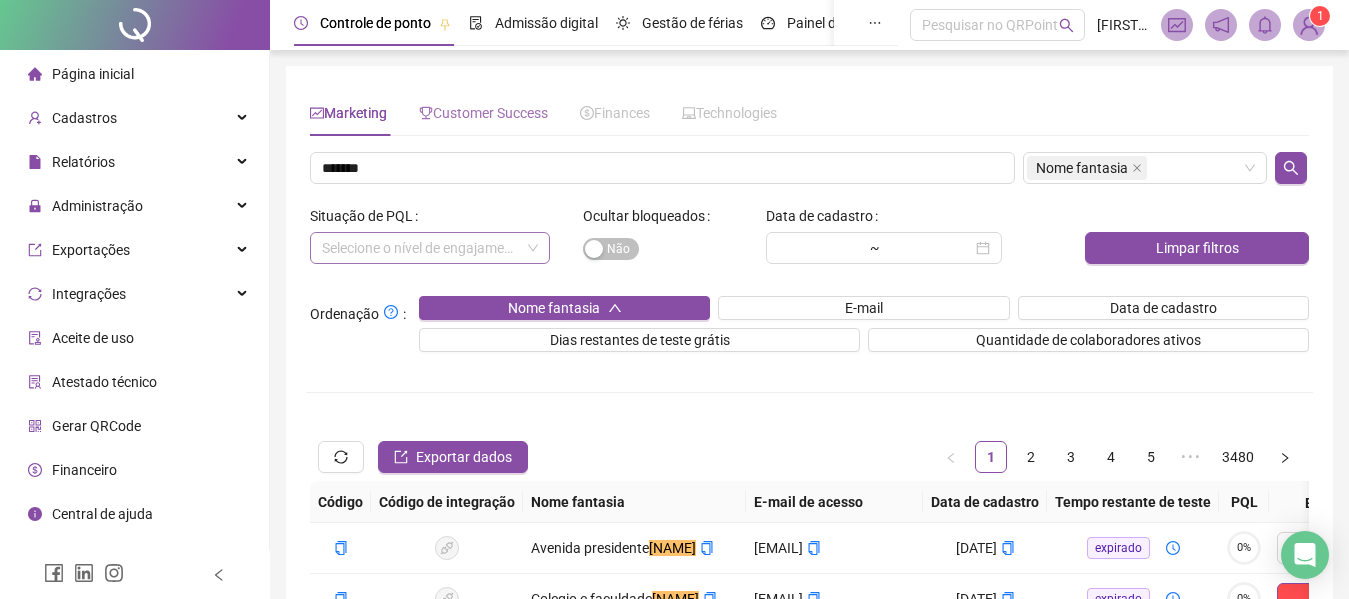 click on "Customer Success" at bounding box center (483, 113) 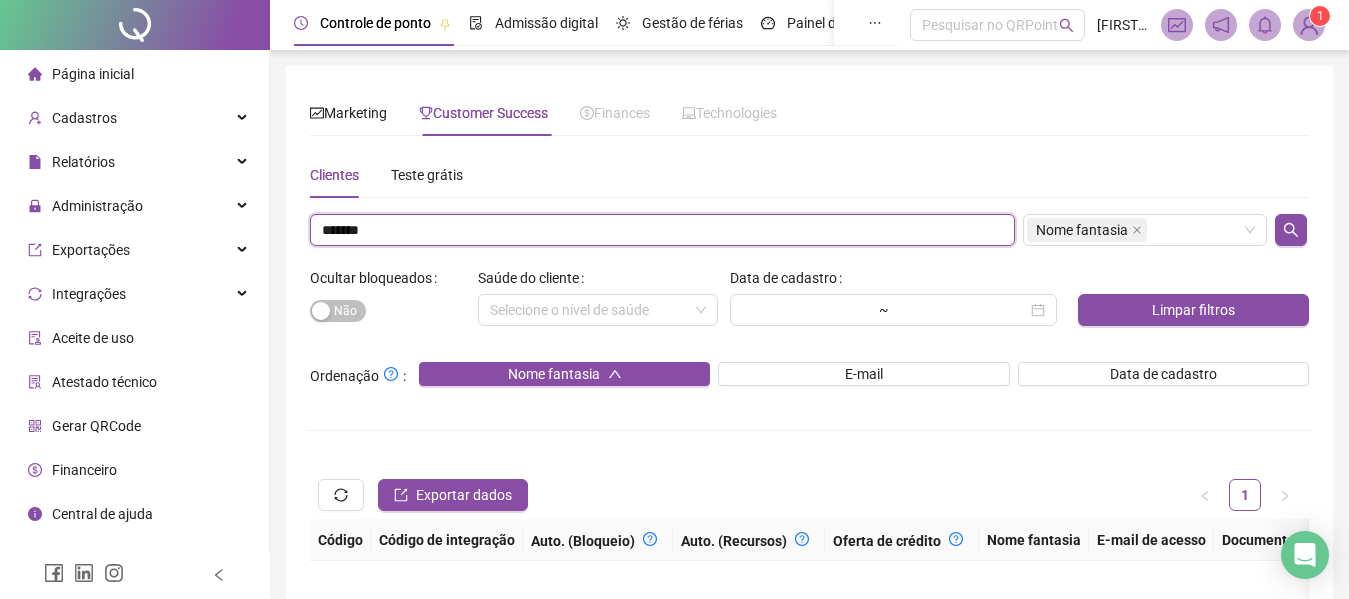 click on "*******" at bounding box center [662, 230] 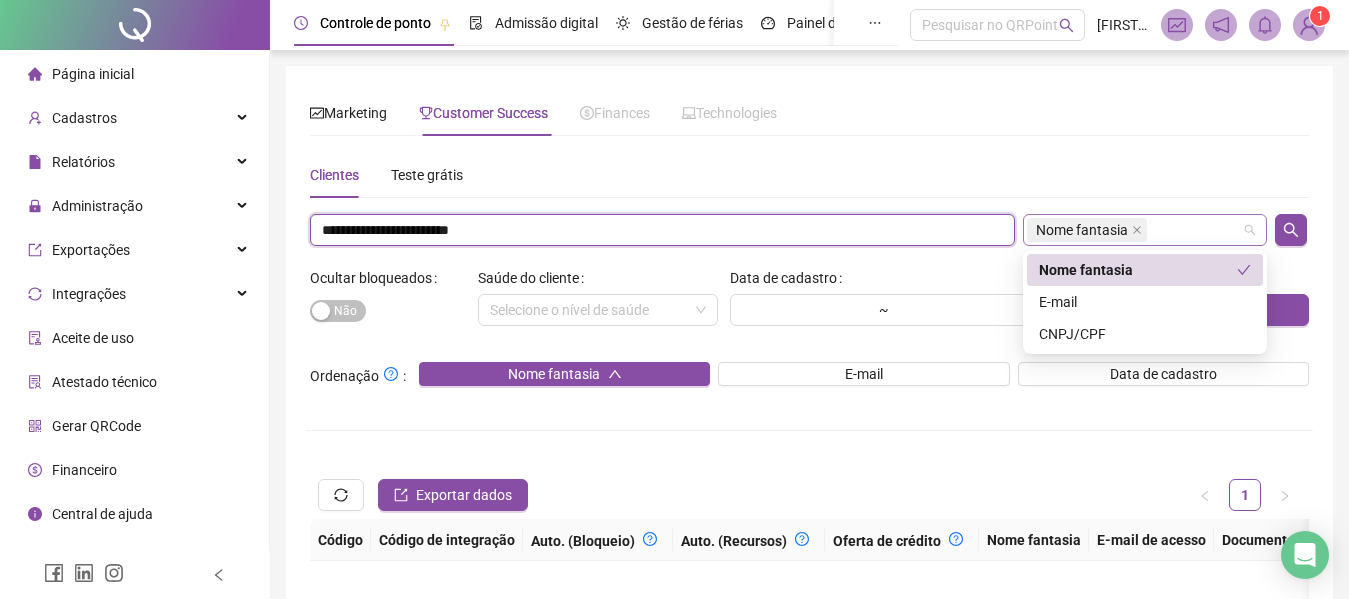 click on "Nome fantasia" at bounding box center (1145, 230) 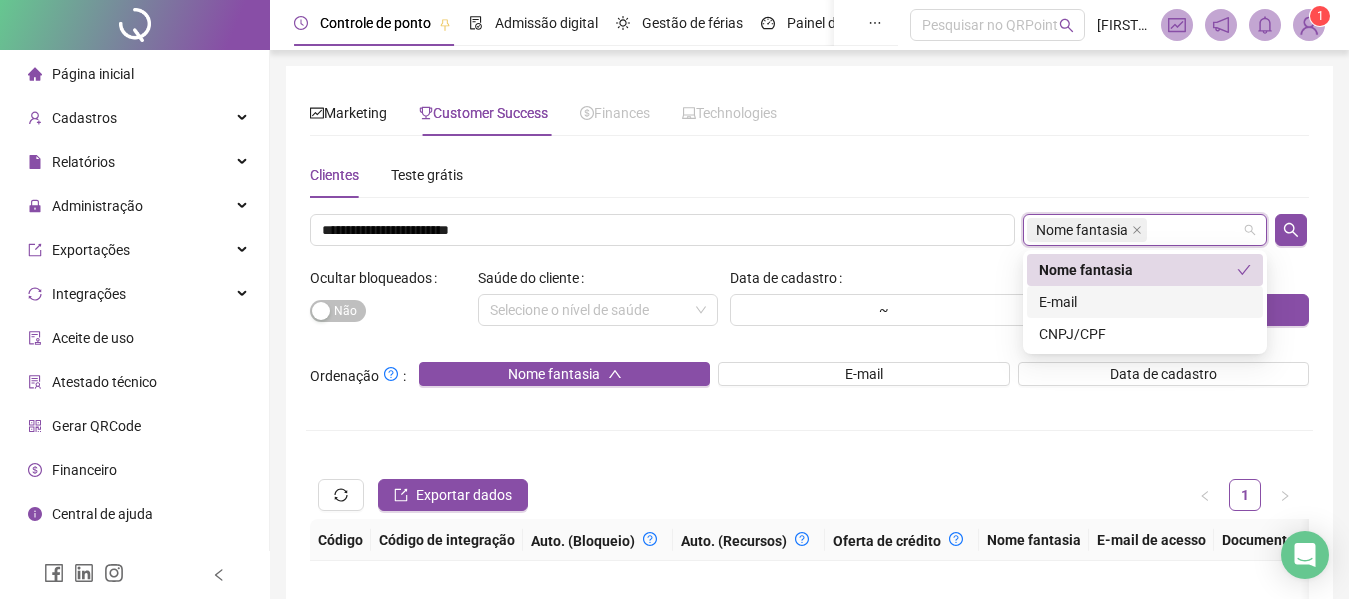 click on "E-mail" at bounding box center (1145, 302) 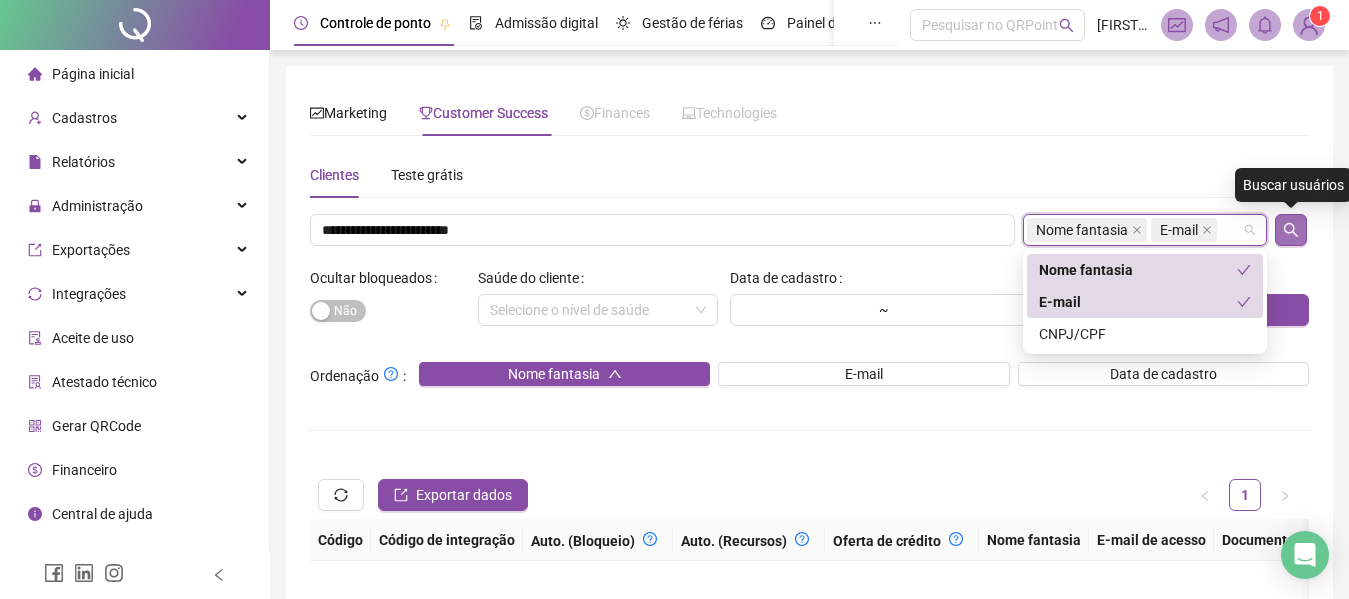 drag, startPoint x: 1131, startPoint y: 226, endPoint x: 1289, endPoint y: 223, distance: 158.02847 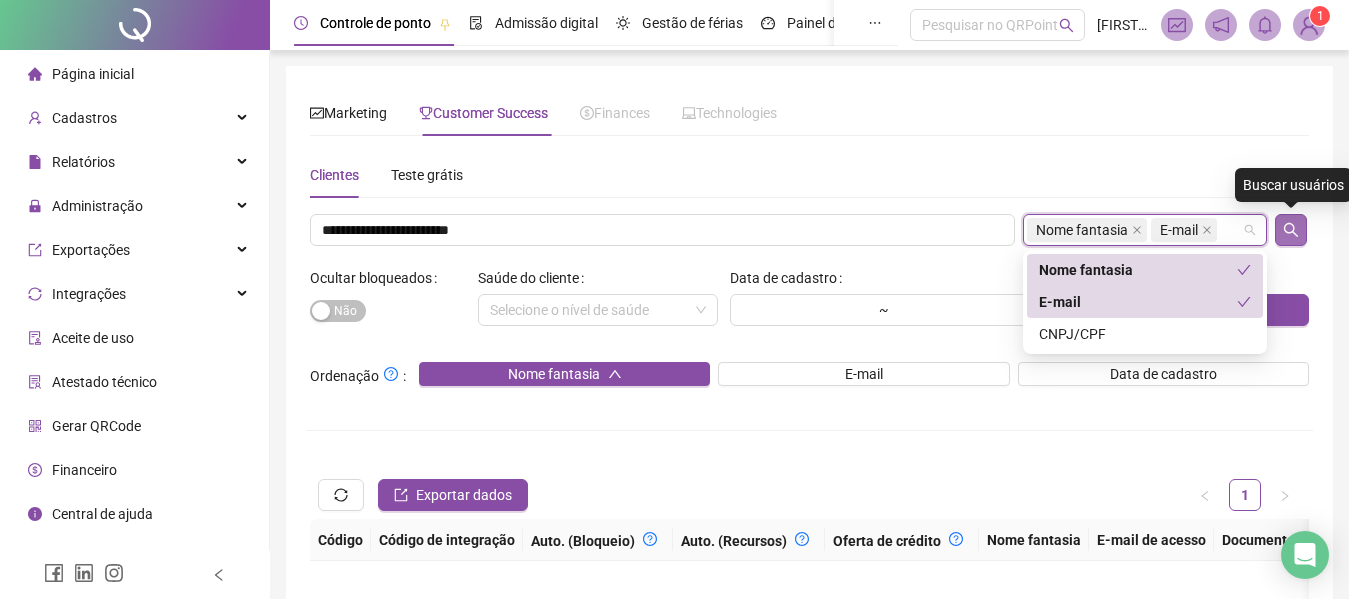 click on "**********" at bounding box center [809, 230] 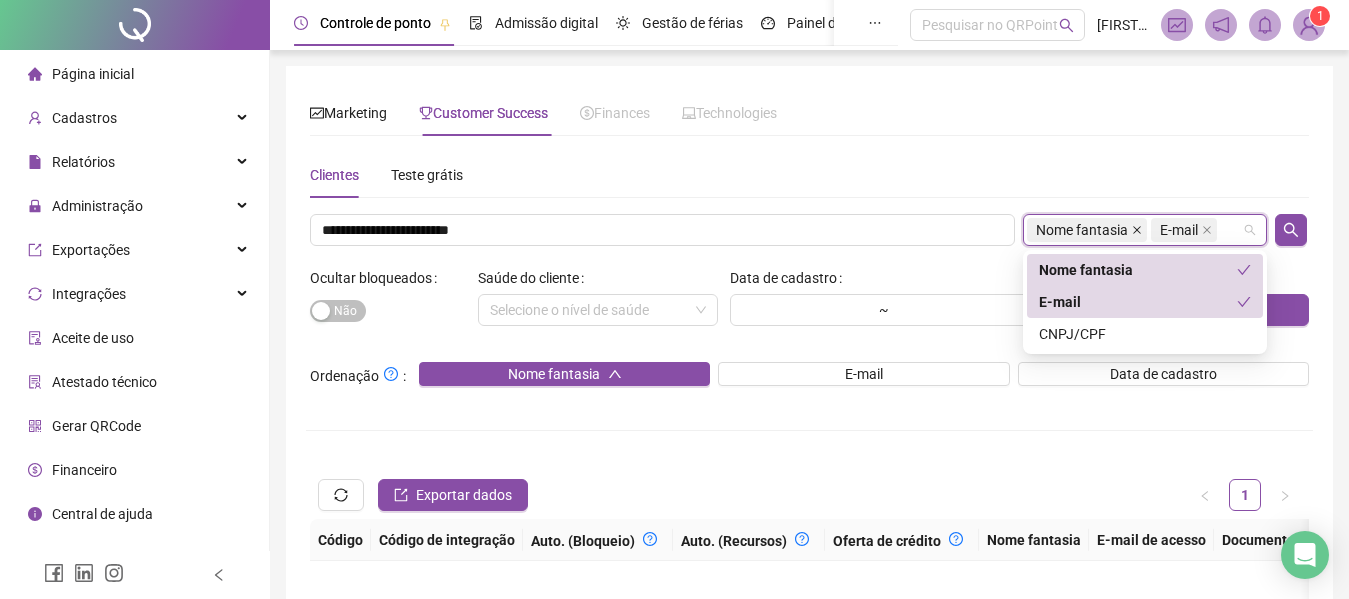 click 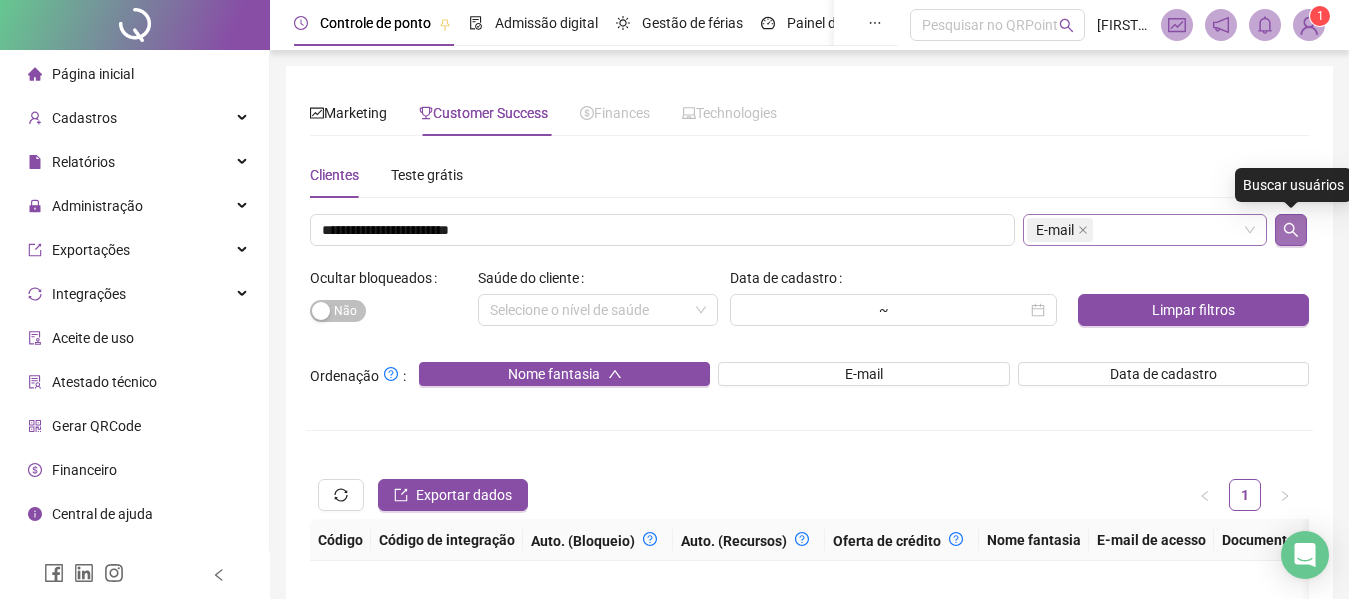 click at bounding box center (1291, 230) 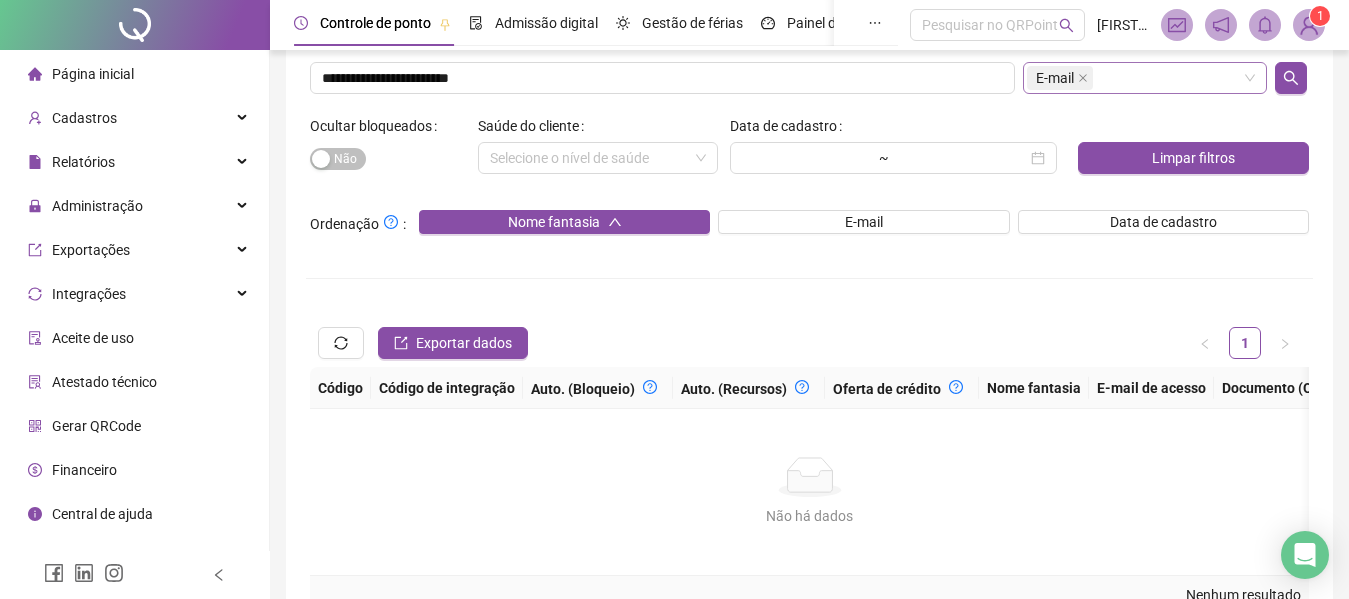 scroll, scrollTop: 0, scrollLeft: 0, axis: both 